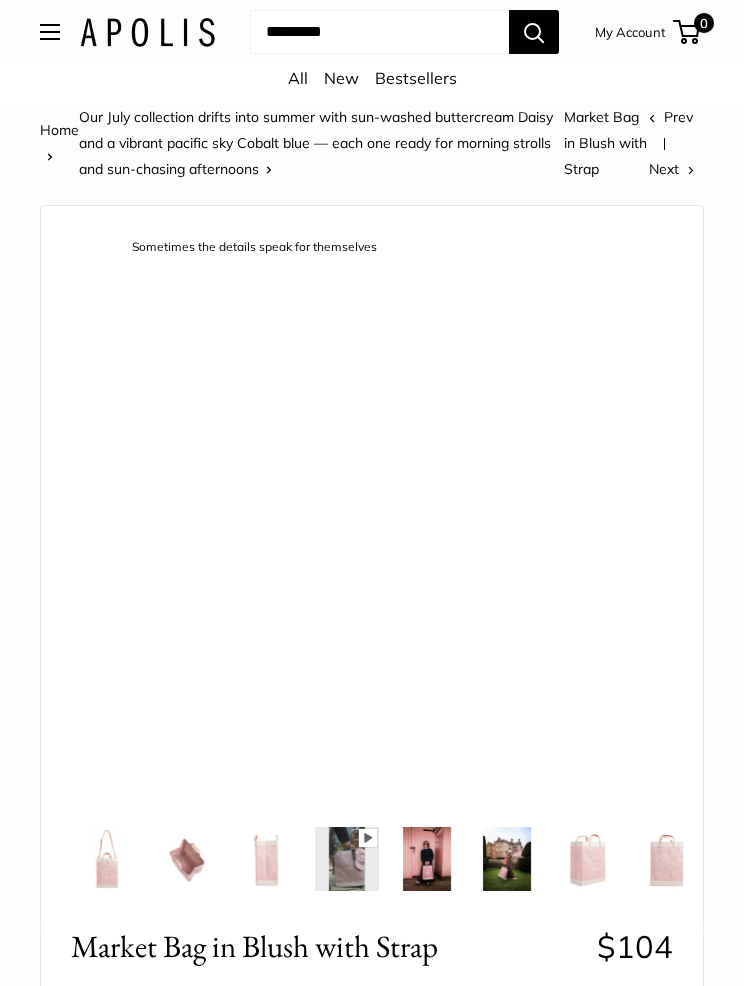 scroll, scrollTop: 0, scrollLeft: 0, axis: both 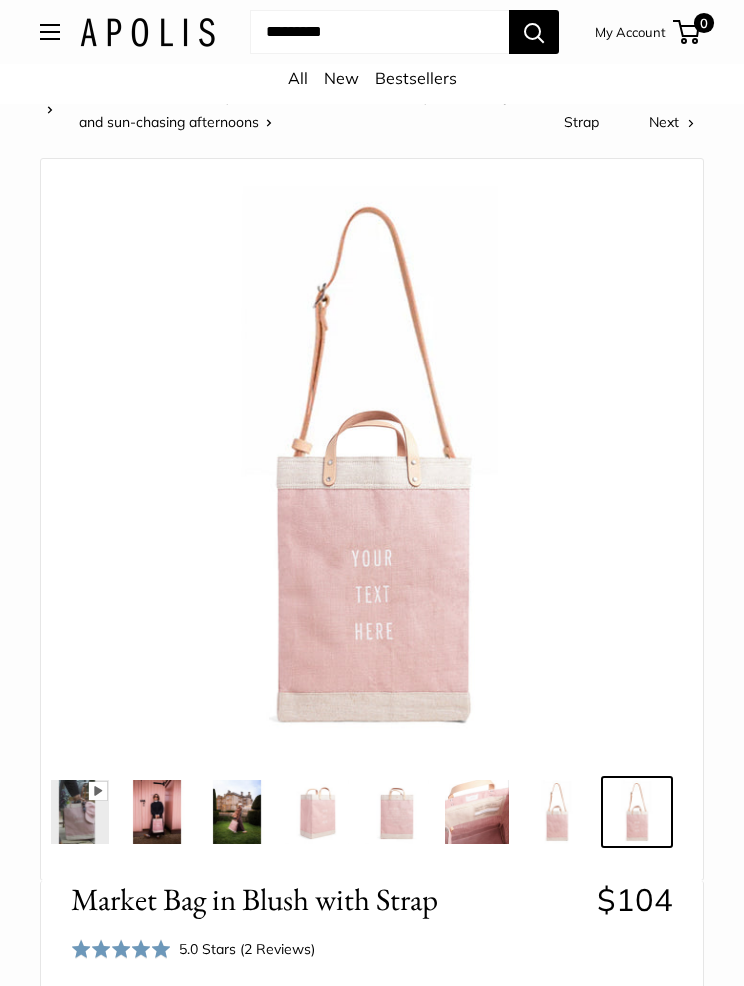 click at bounding box center (157, 812) 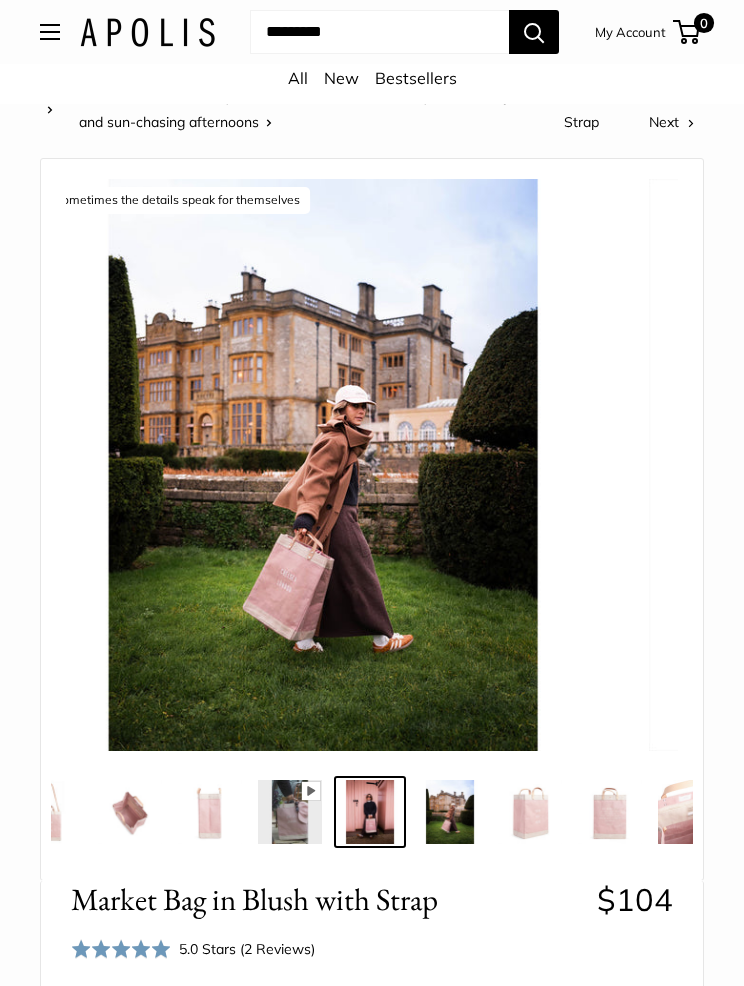scroll, scrollTop: 0, scrollLeft: 38, axis: horizontal 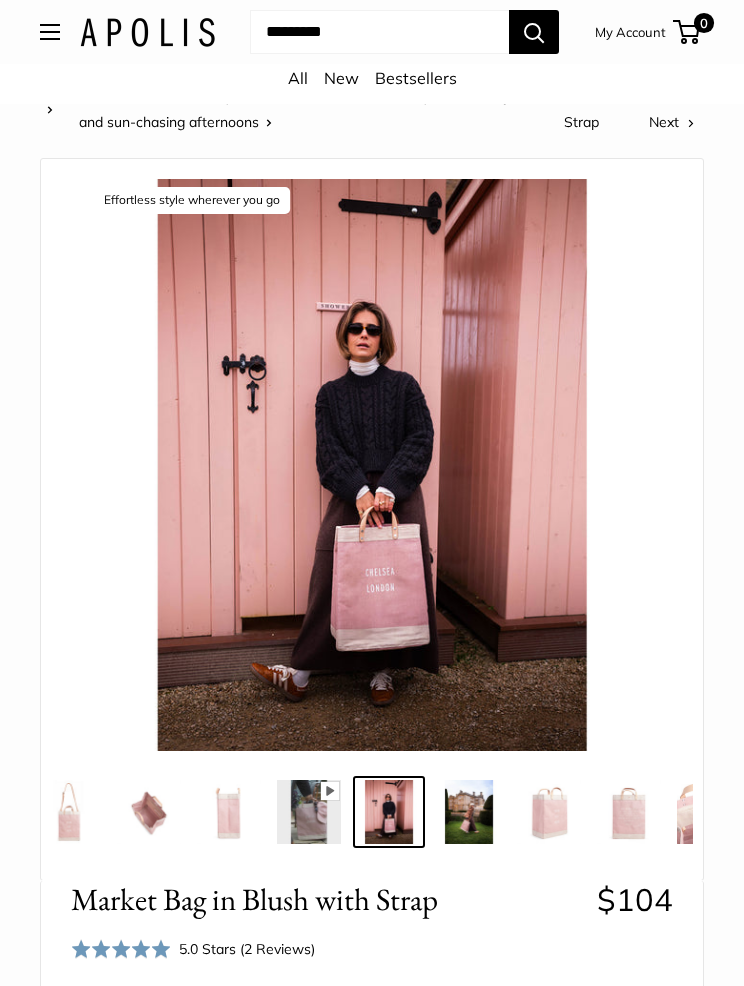 click at bounding box center (469, 812) 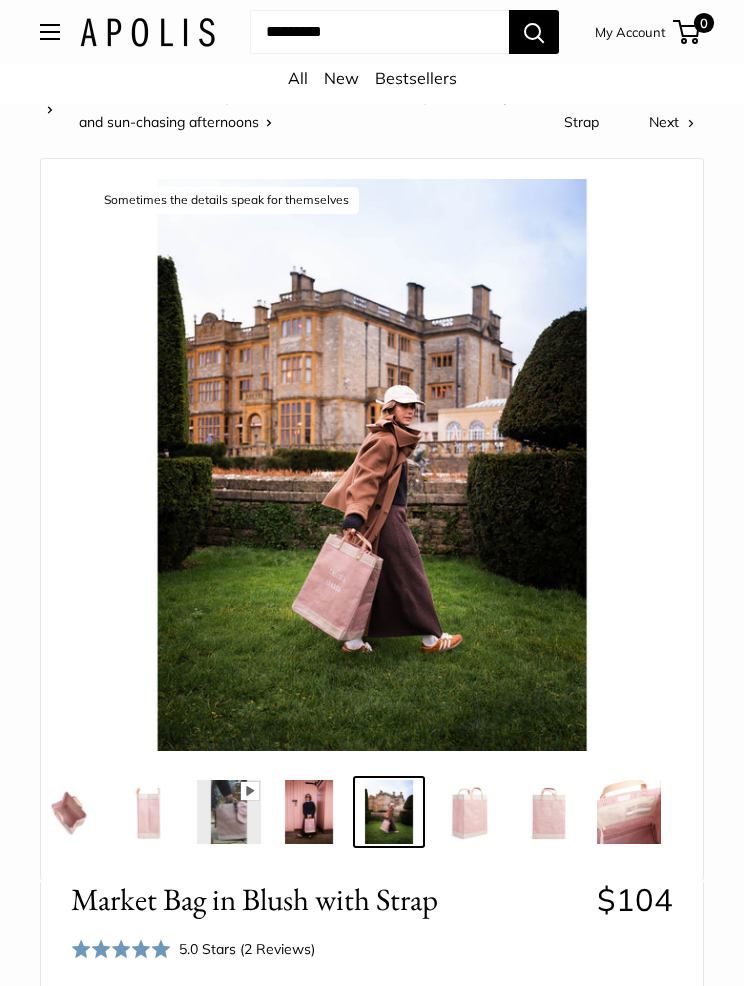 click at bounding box center [469, 812] 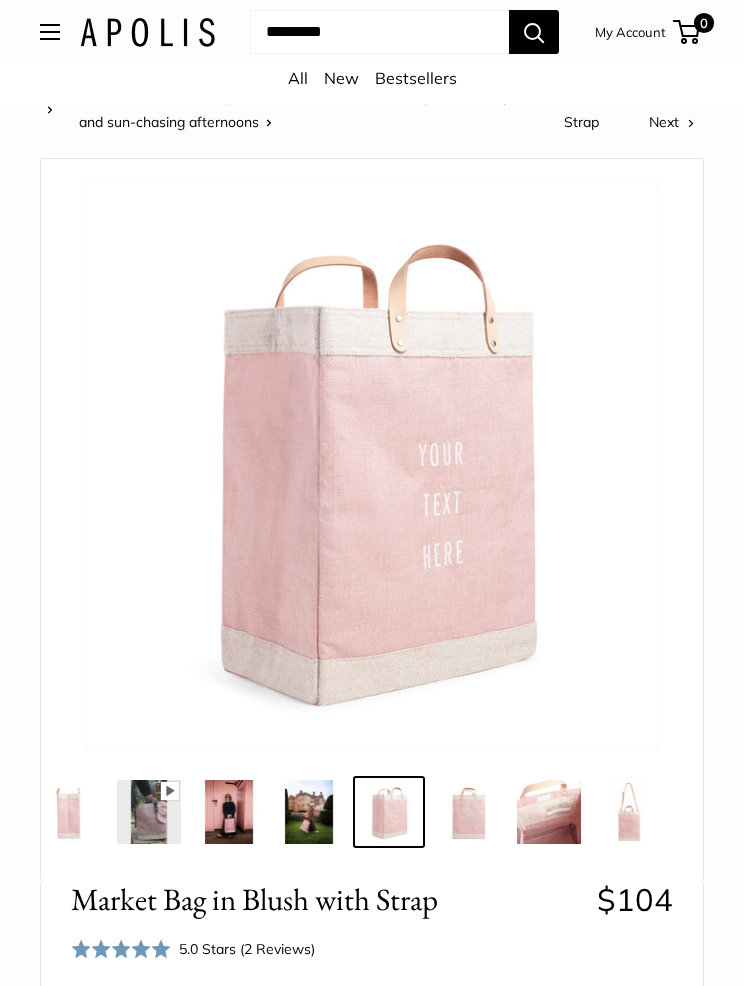 click at bounding box center [549, 812] 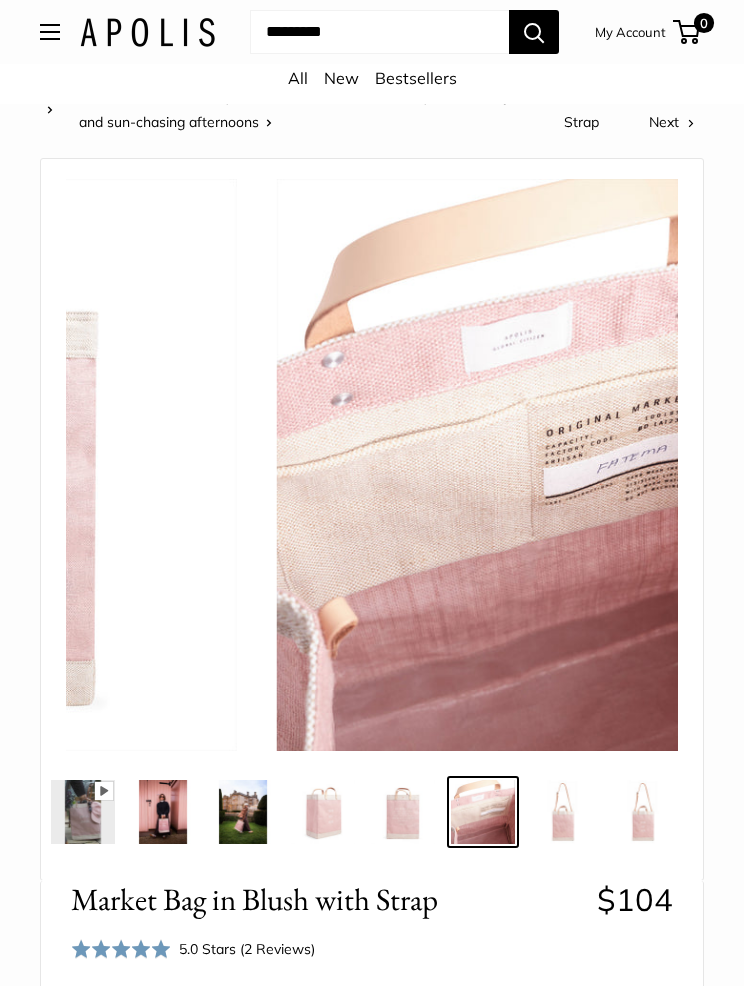 scroll, scrollTop: 0, scrollLeft: 270, axis: horizontal 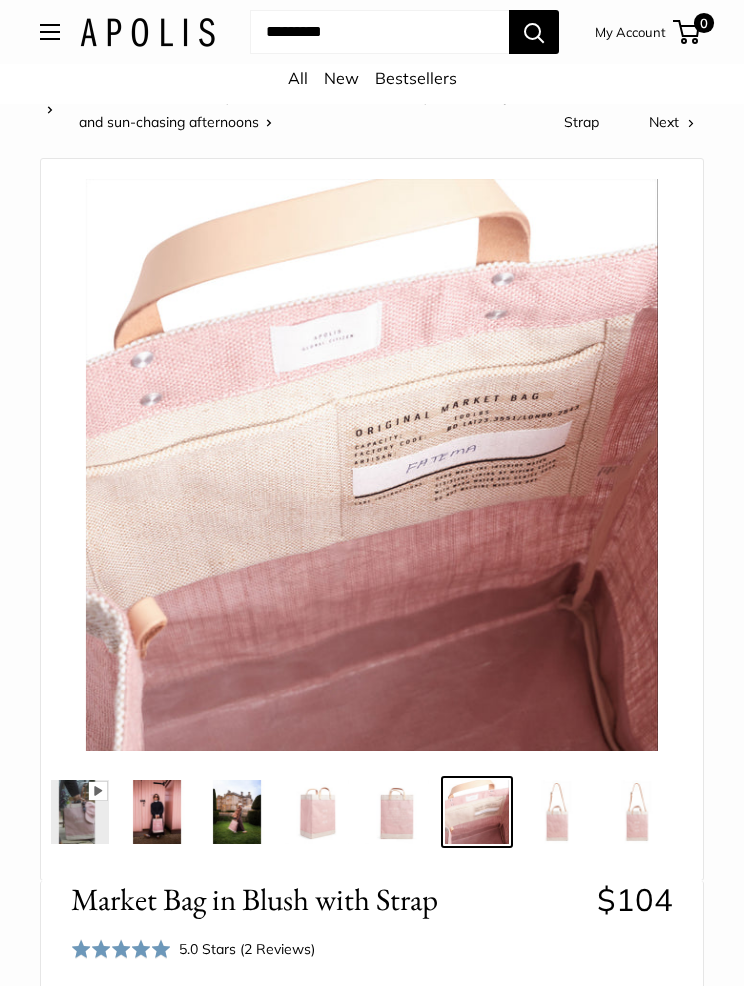 click at bounding box center [637, 812] 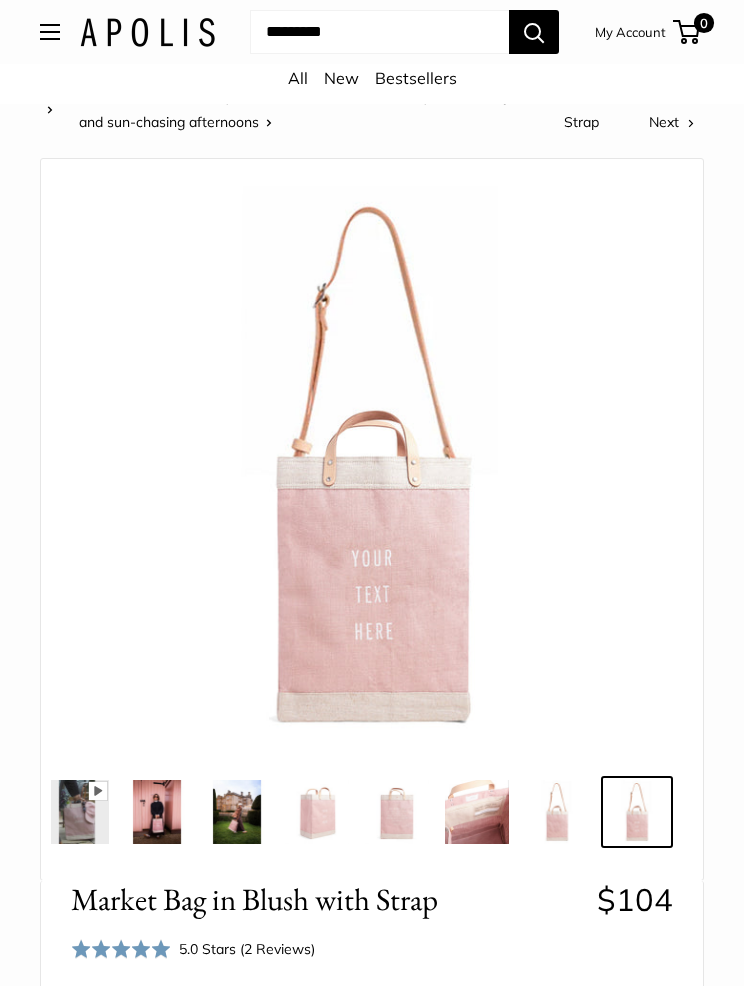 click at bounding box center (157, 812) 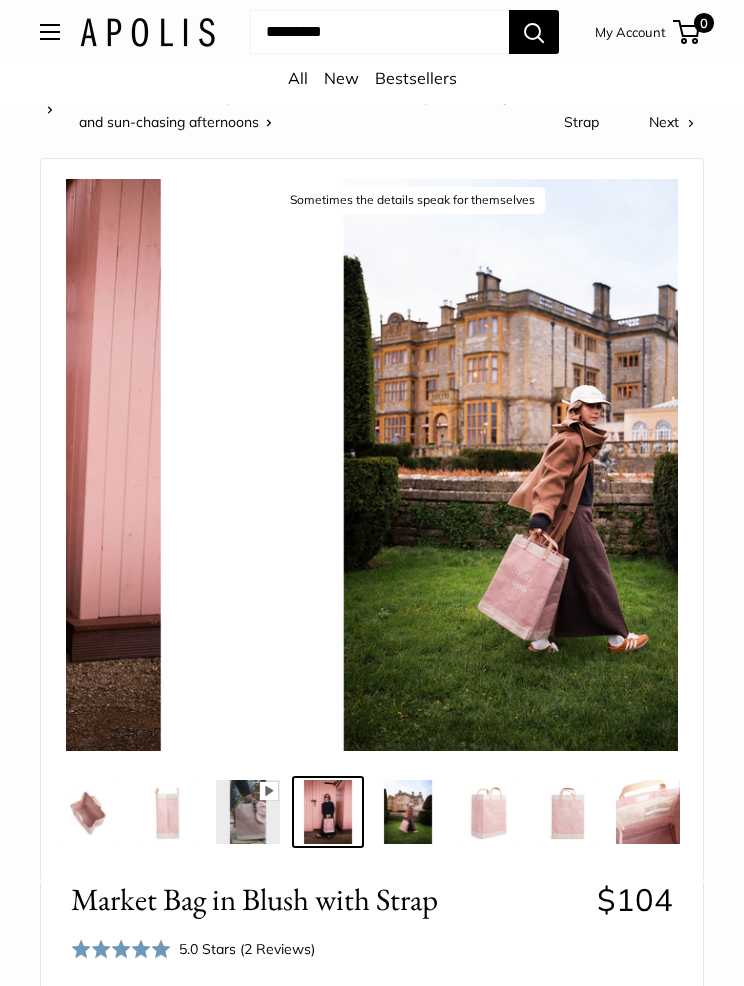 scroll, scrollTop: 0, scrollLeft: 38, axis: horizontal 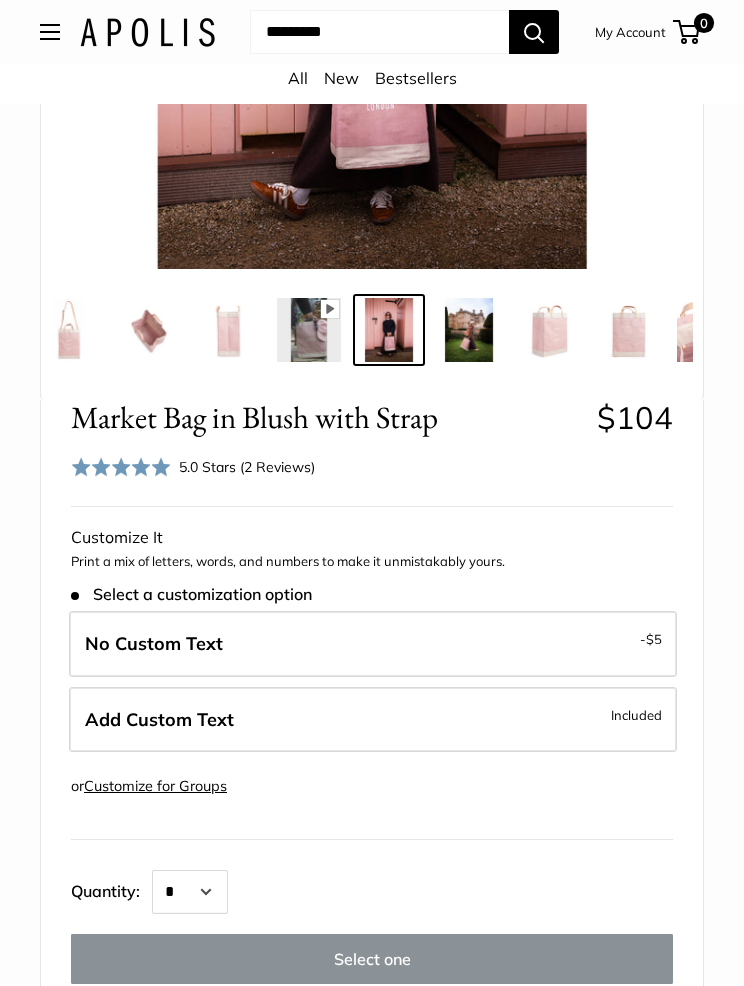 click on "Add Custom Text
Included" at bounding box center [373, 720] 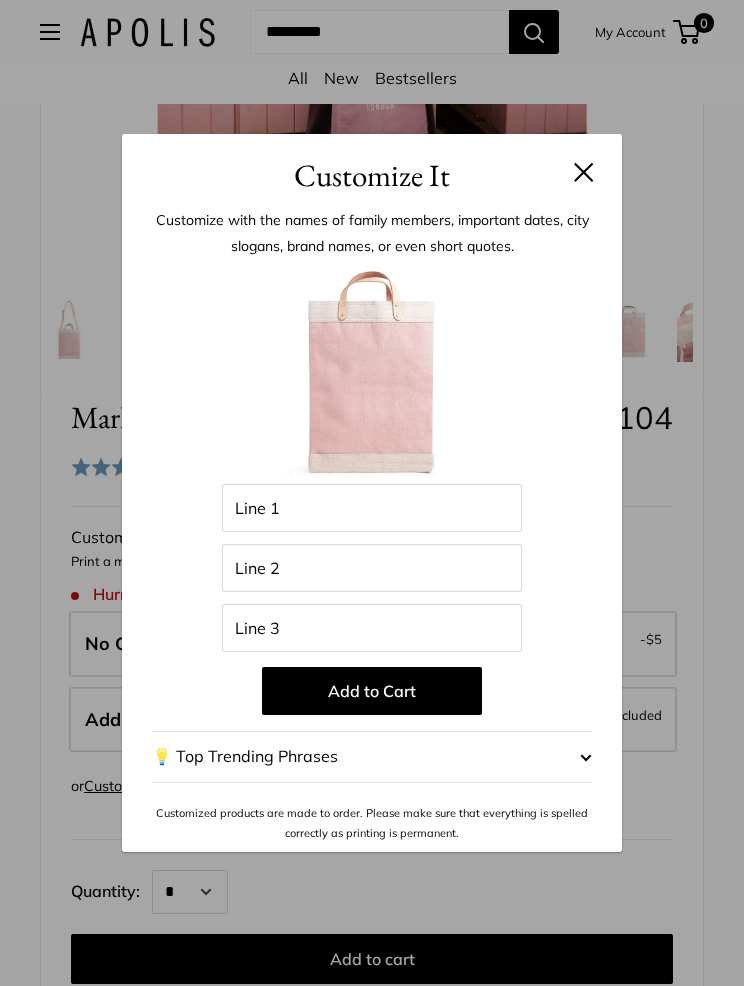 scroll, scrollTop: 621, scrollLeft: 0, axis: vertical 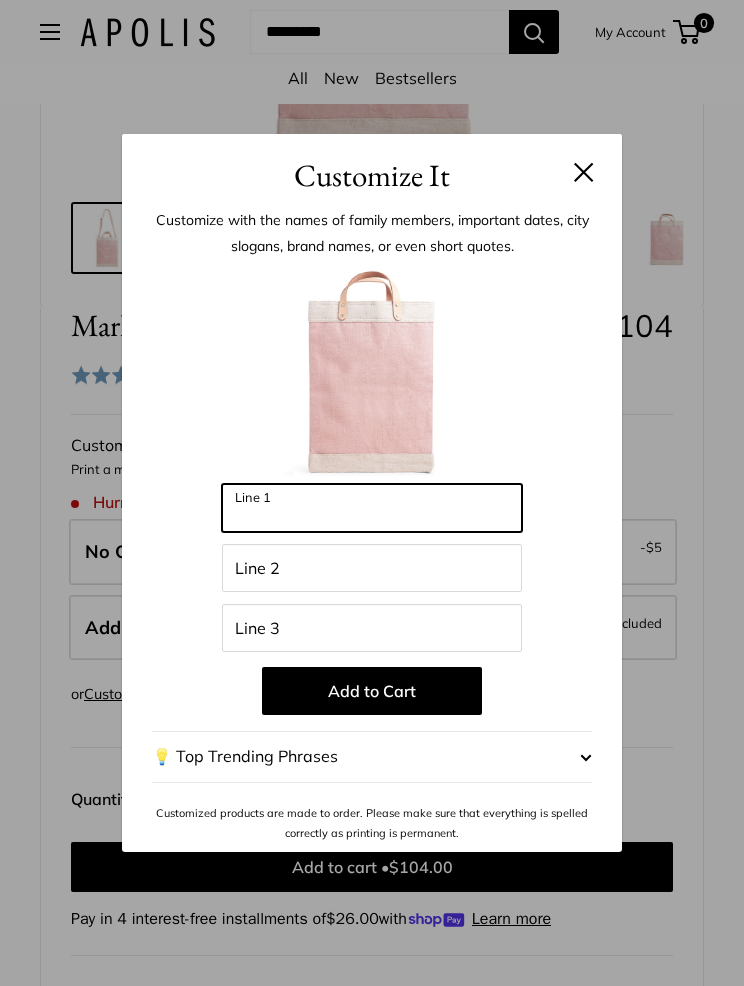 click on "Line 1" at bounding box center [372, 508] 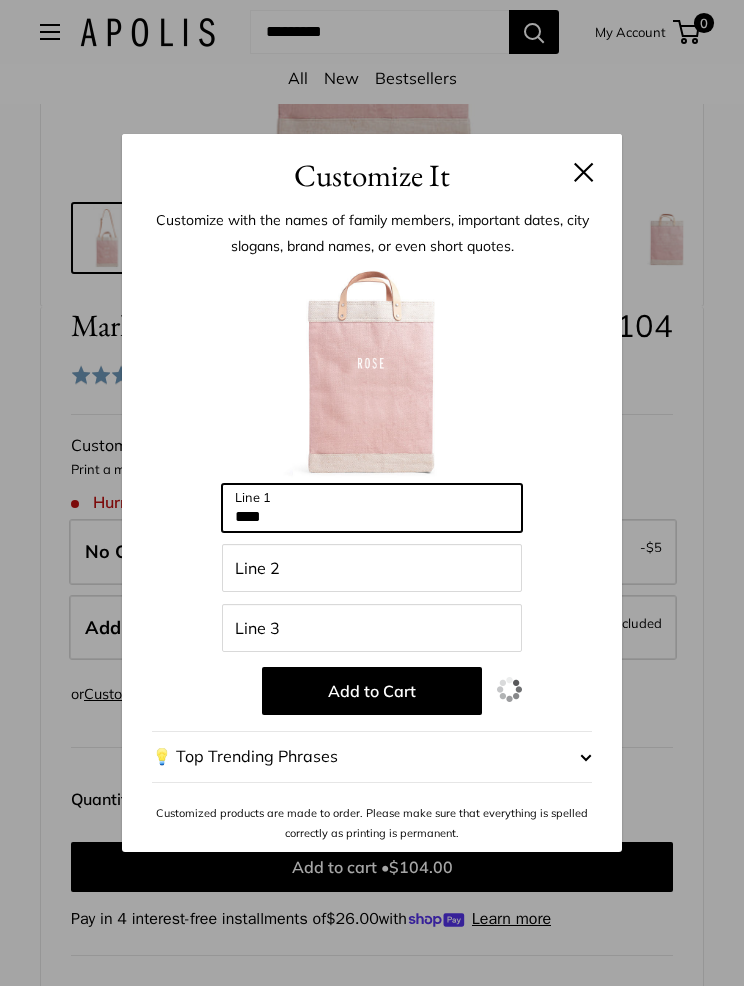 type on "****" 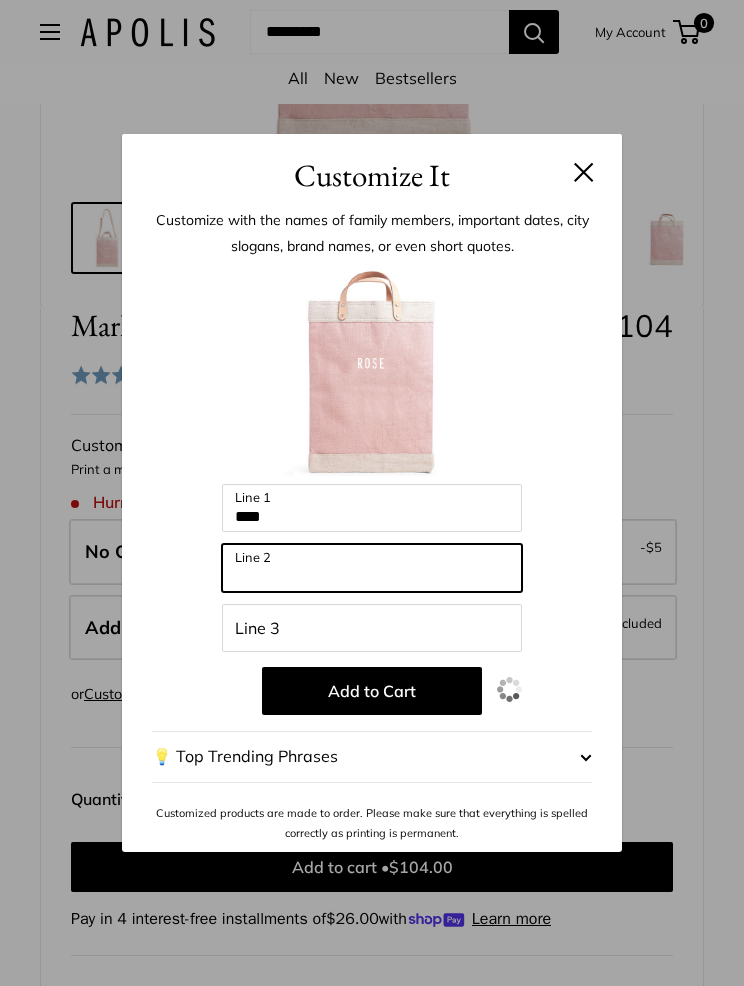 click on "Line 2" at bounding box center (372, 568) 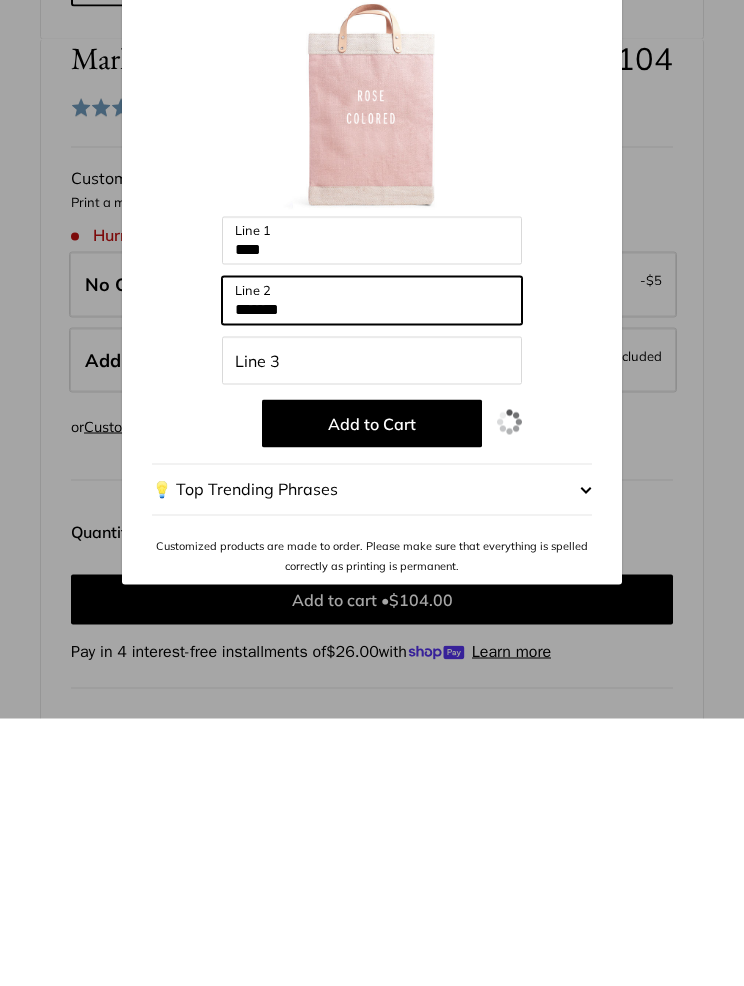 type on "*******" 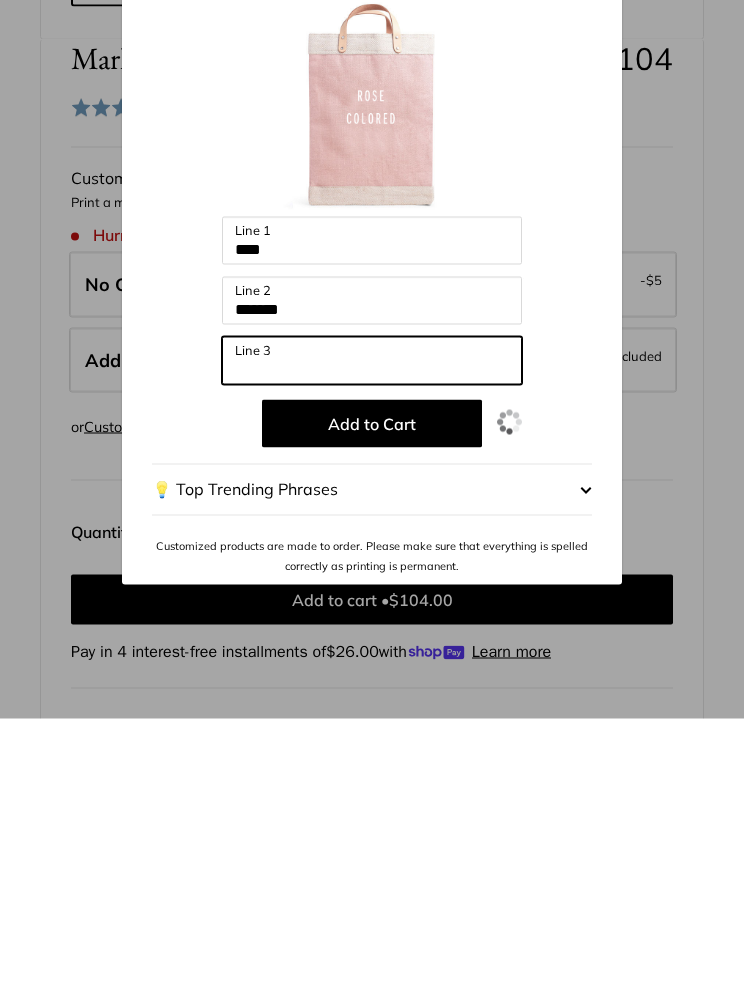 click on "Line 3" at bounding box center (372, 628) 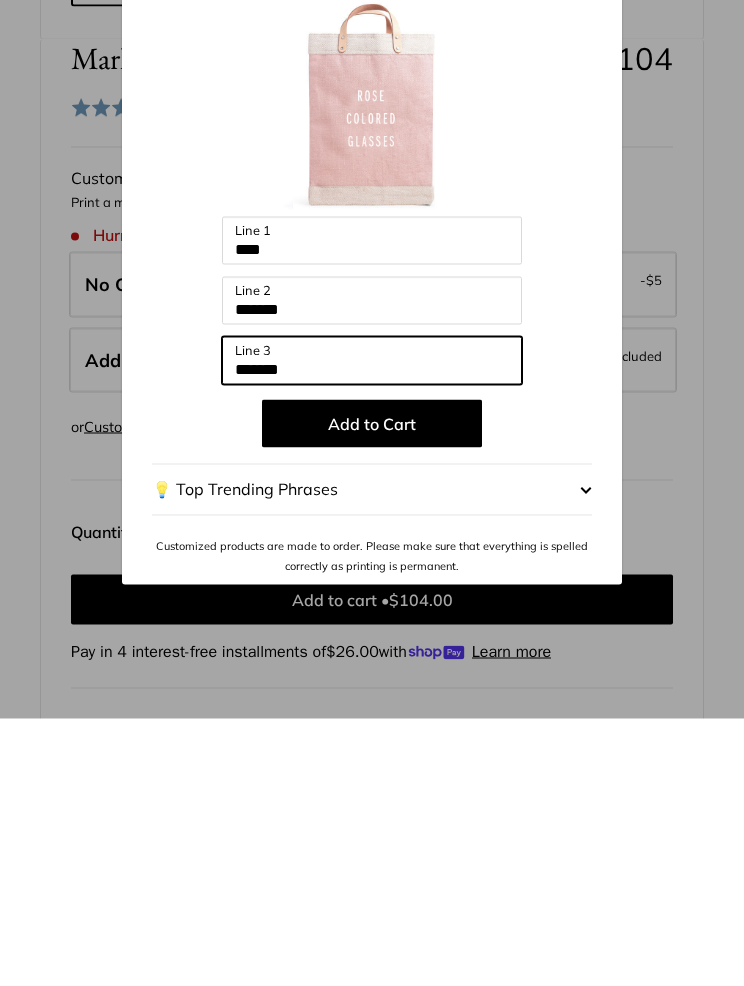 type on "*******" 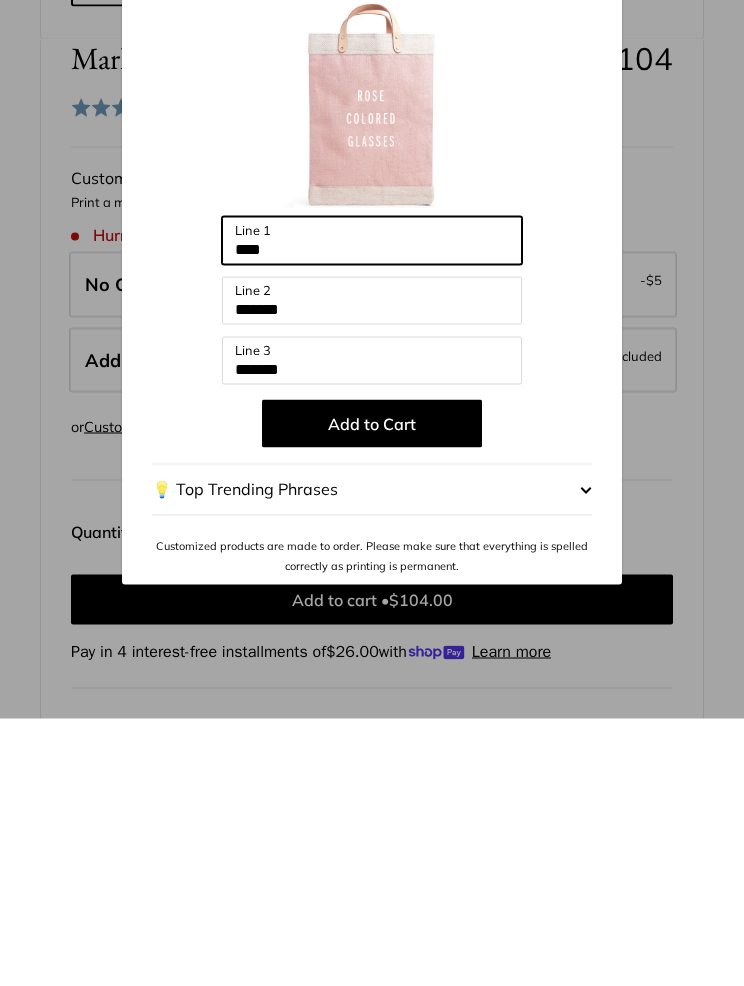 click on "****" at bounding box center (372, 508) 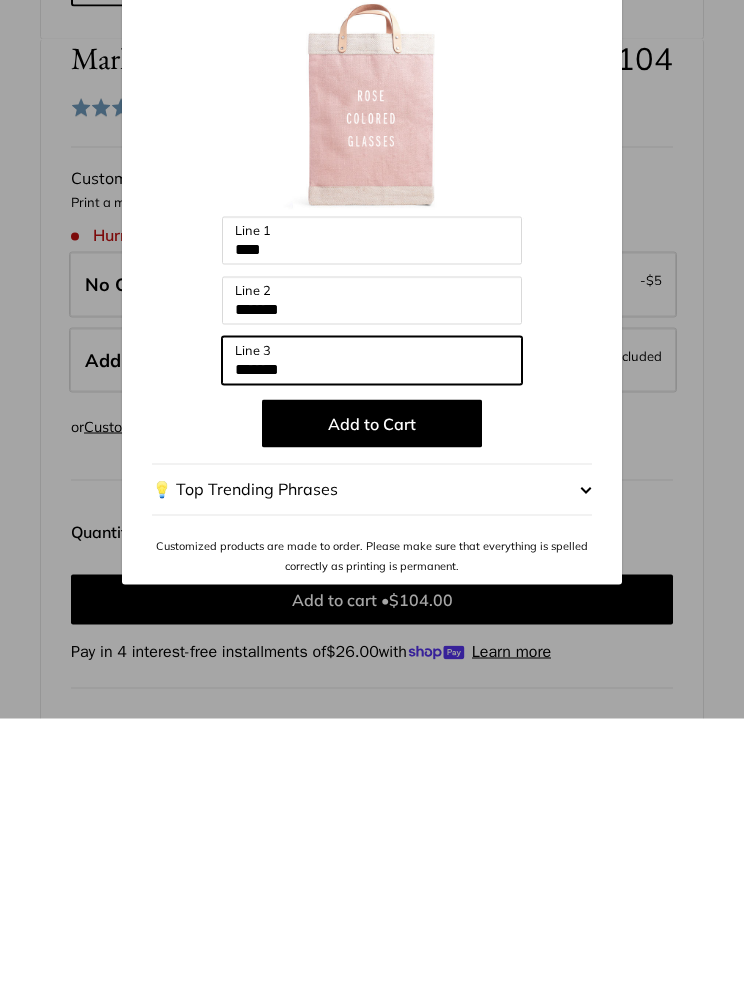 click on "*******" at bounding box center (372, 628) 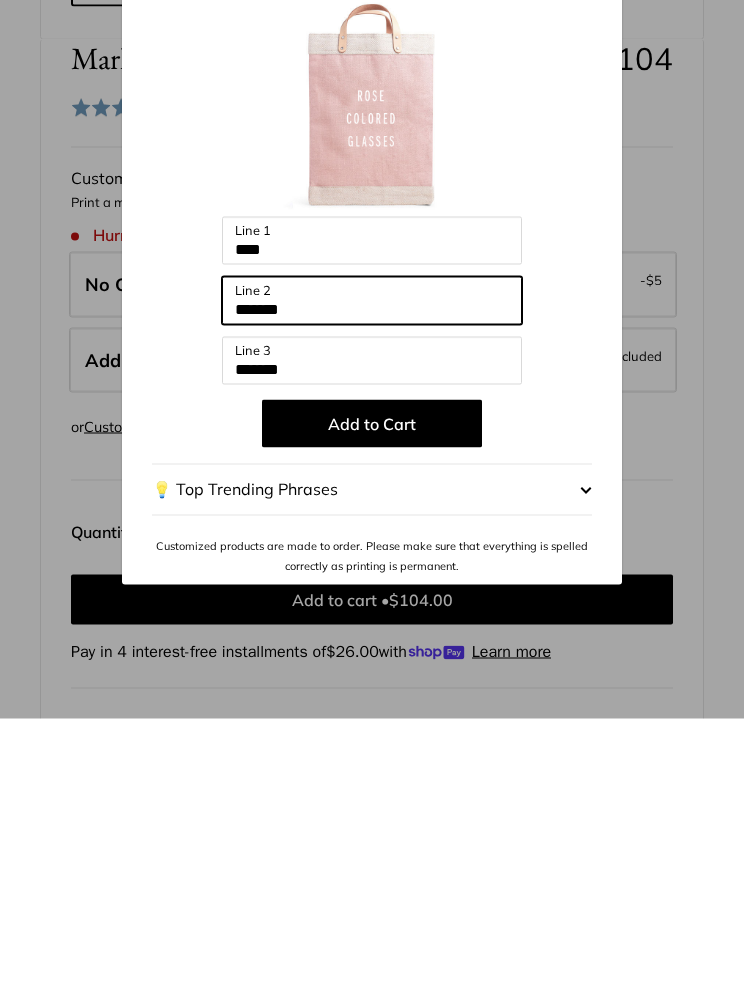 click on "*******" at bounding box center [372, 568] 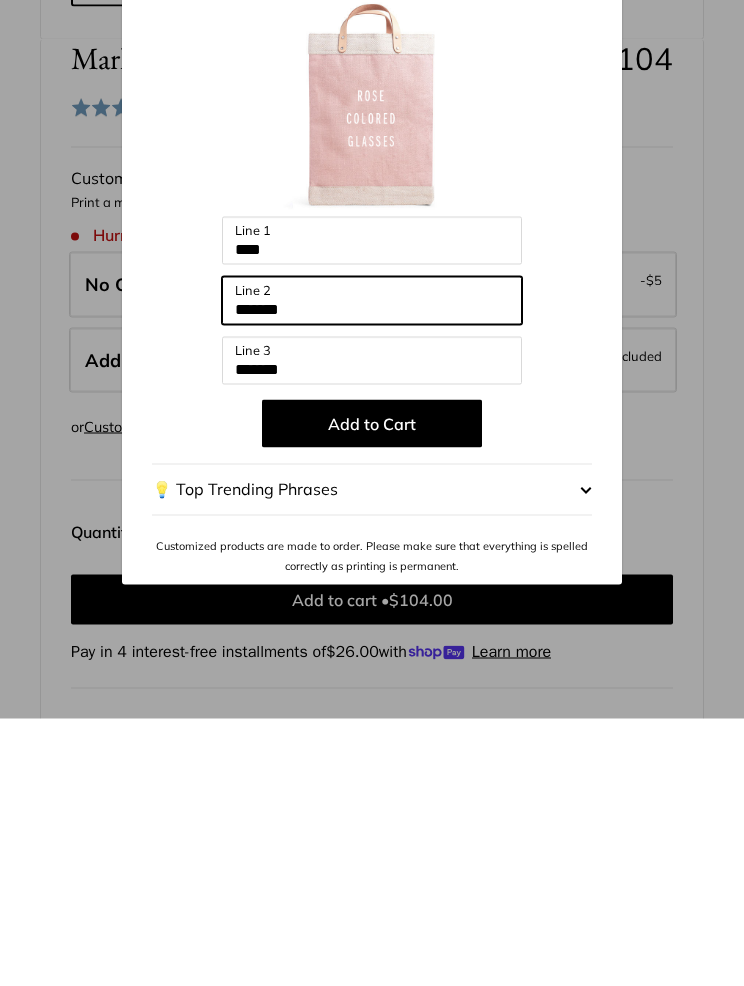 click on "*******" at bounding box center (372, 568) 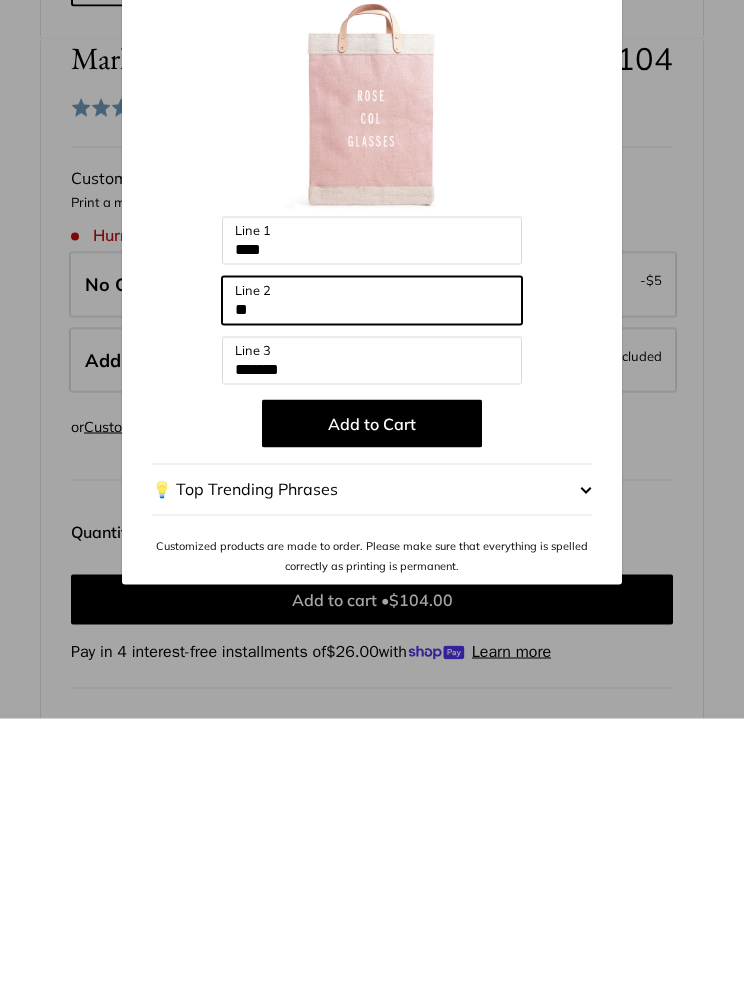 type on "*" 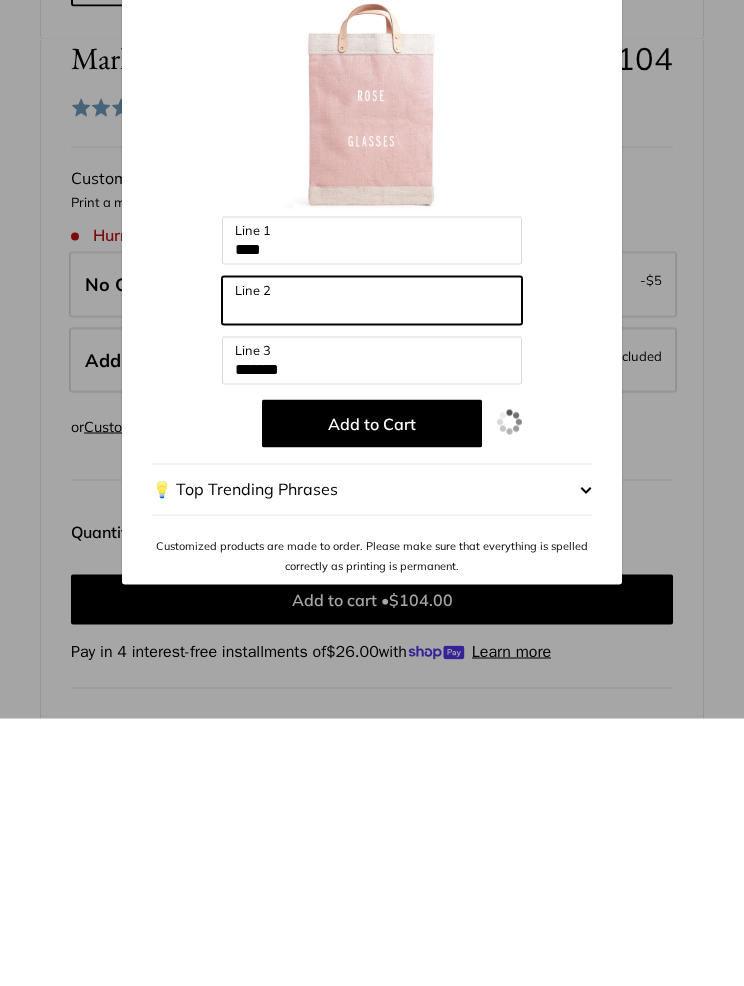 type 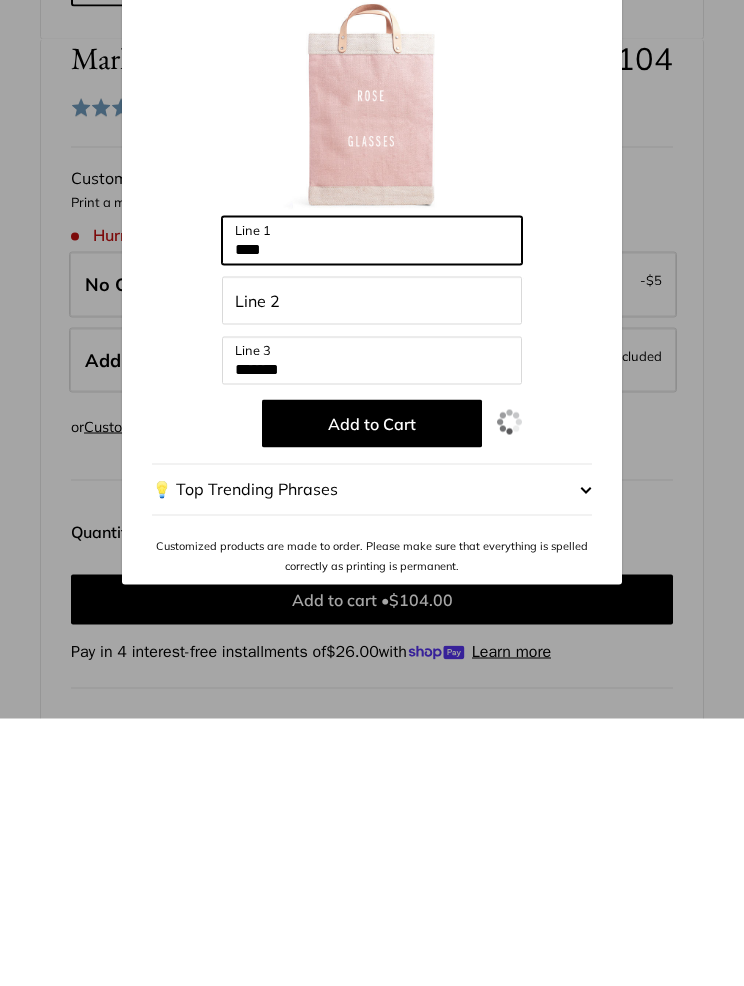 click on "****" at bounding box center (372, 508) 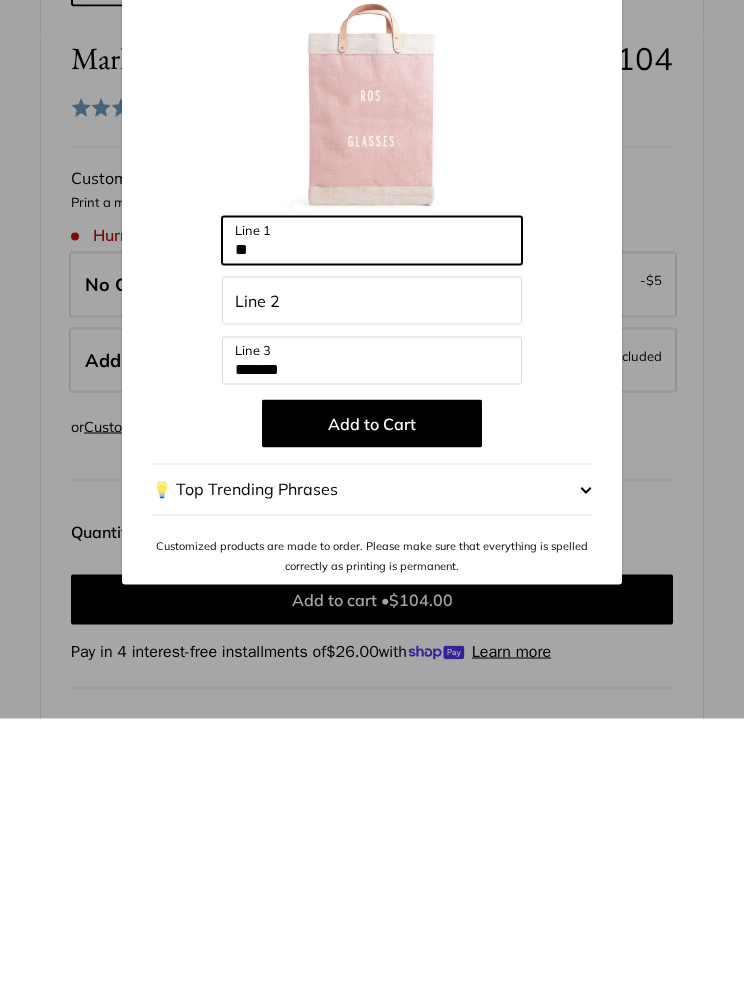type on "*" 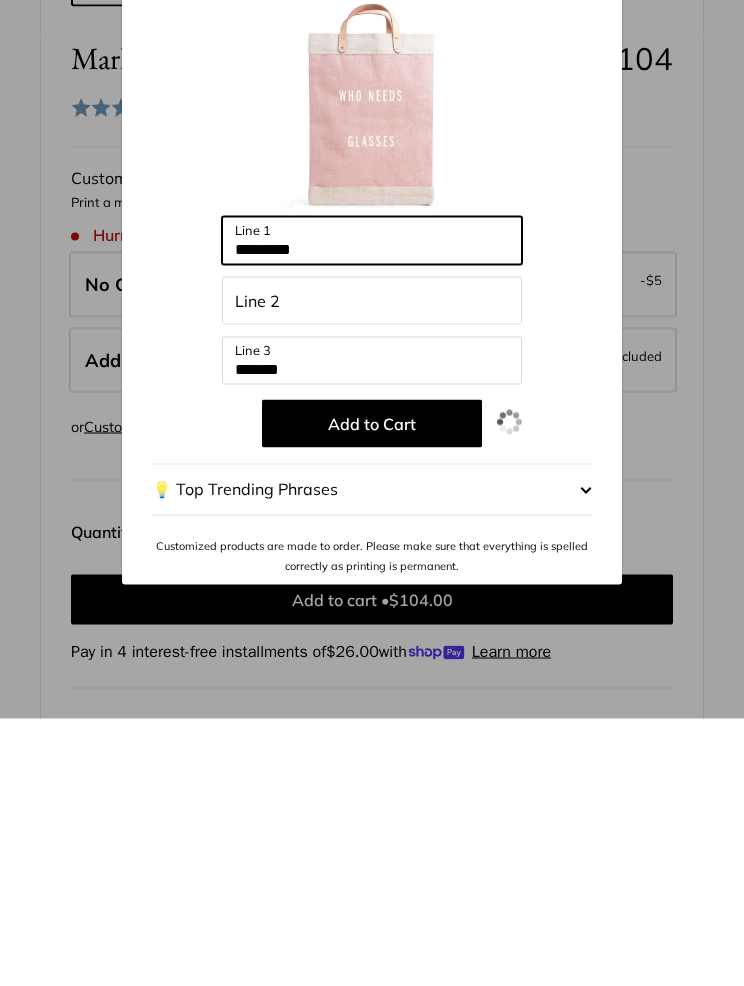 type on "*********" 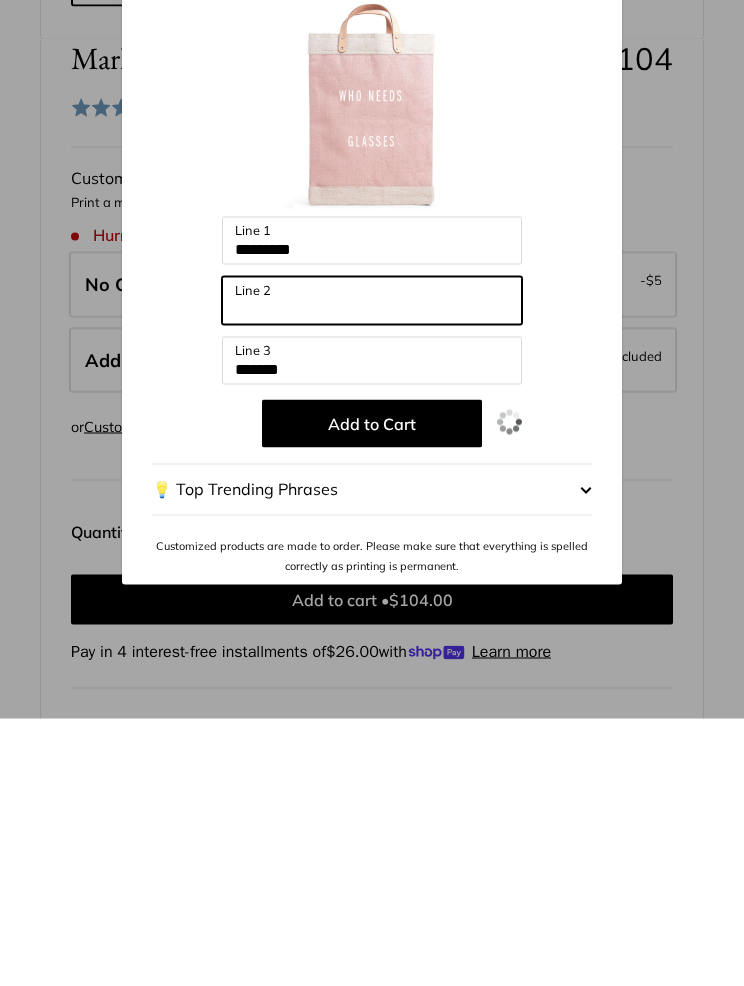 click on "Line 2" at bounding box center (372, 568) 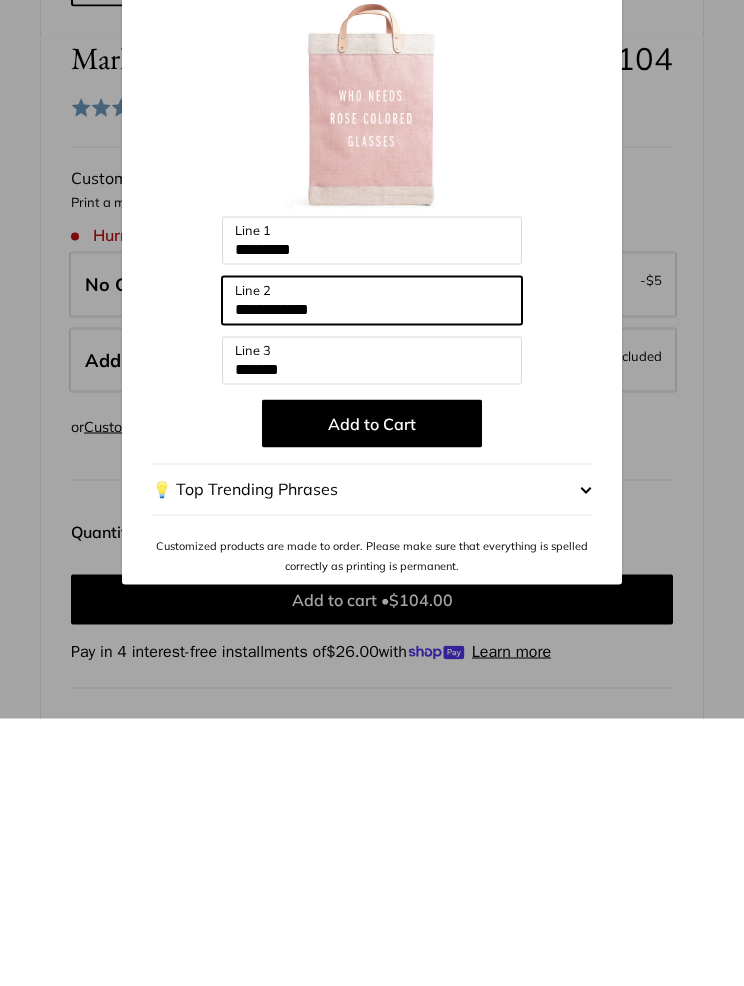 type on "**********" 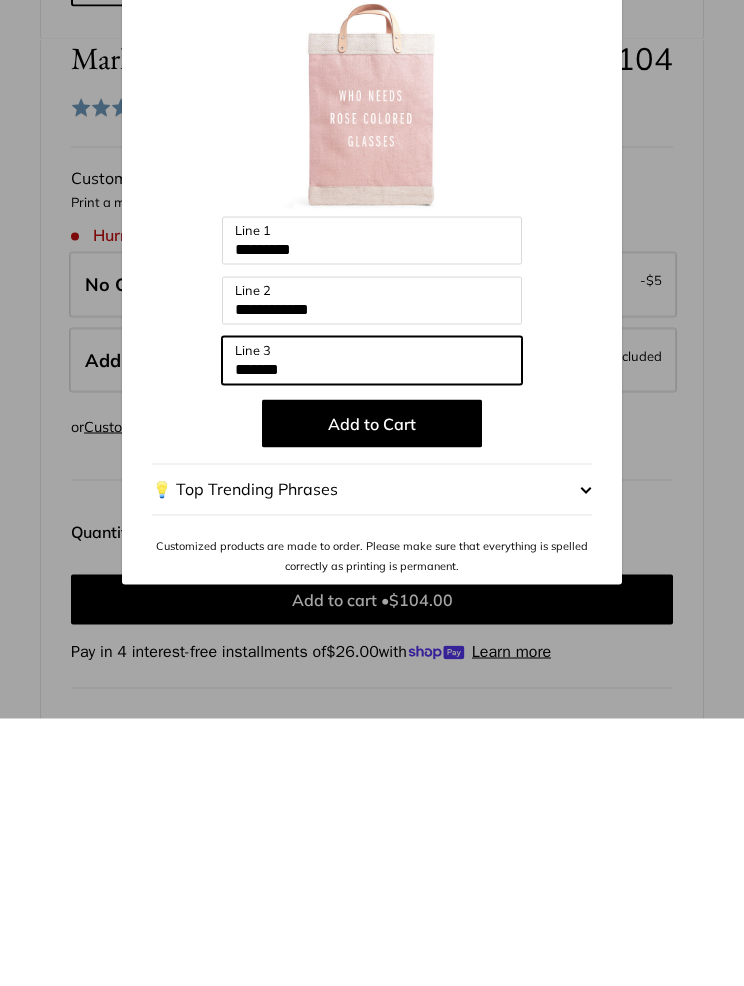 click on "*******" at bounding box center [372, 628] 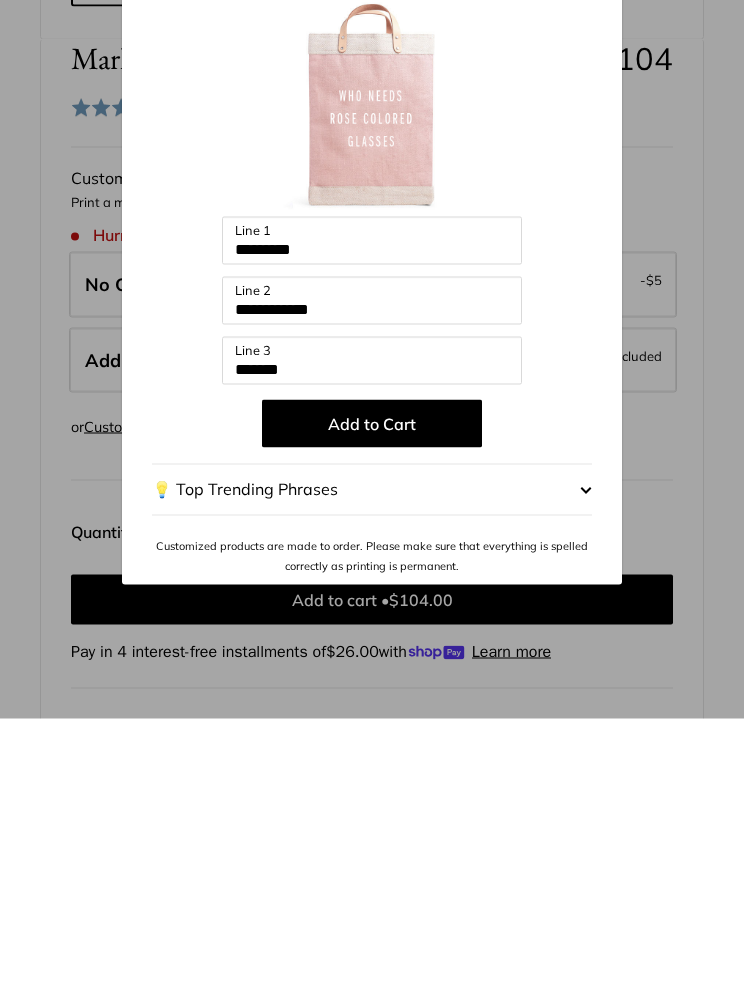 click on "Add to Cart" at bounding box center [372, 691] 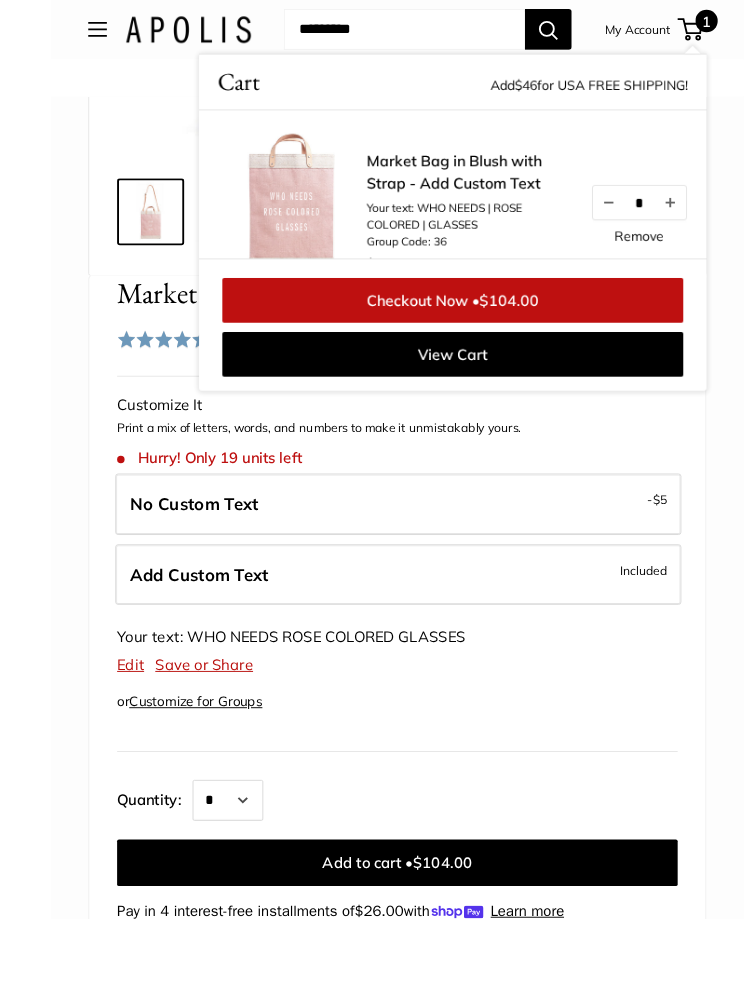 scroll, scrollTop: 797, scrollLeft: 0, axis: vertical 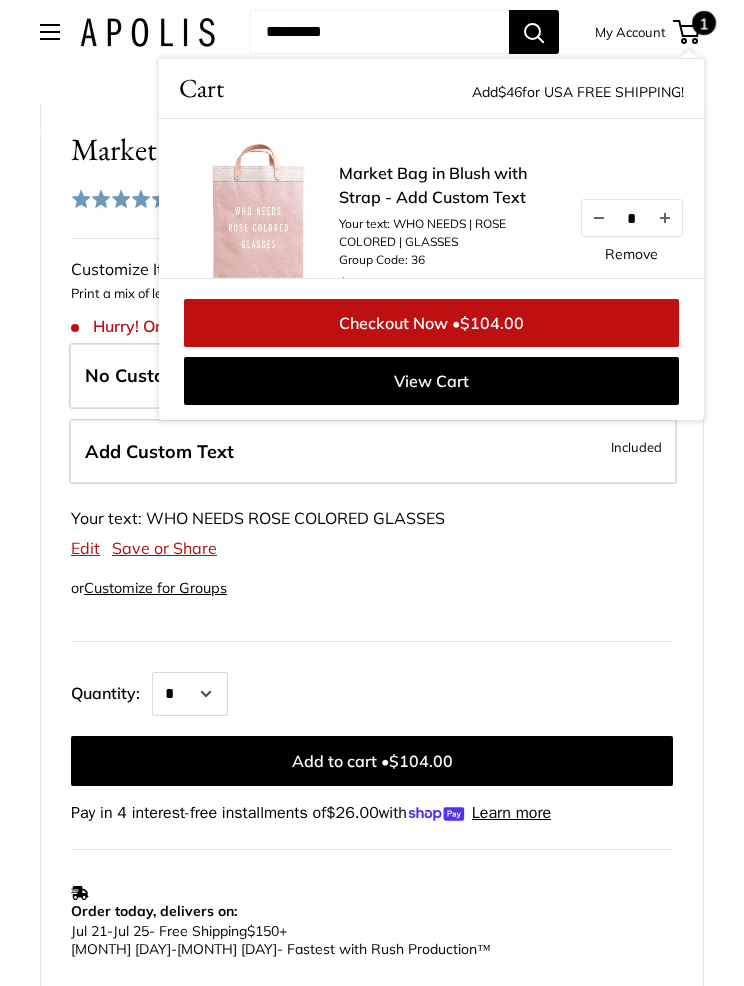 click on "Home
Our July collection drifts into summer with sun-washed buttercream Daisy and a vibrant pacific sky Cobalt blue — each one ready for morning strolls and sun-chasing afternoons
Market Bag in Blush with Strap
Prev
Next
Pause Play % buffered 00:00 Unmute Mute Exit fullscreen Enter fullscreen Play" at bounding box center (372, 757) 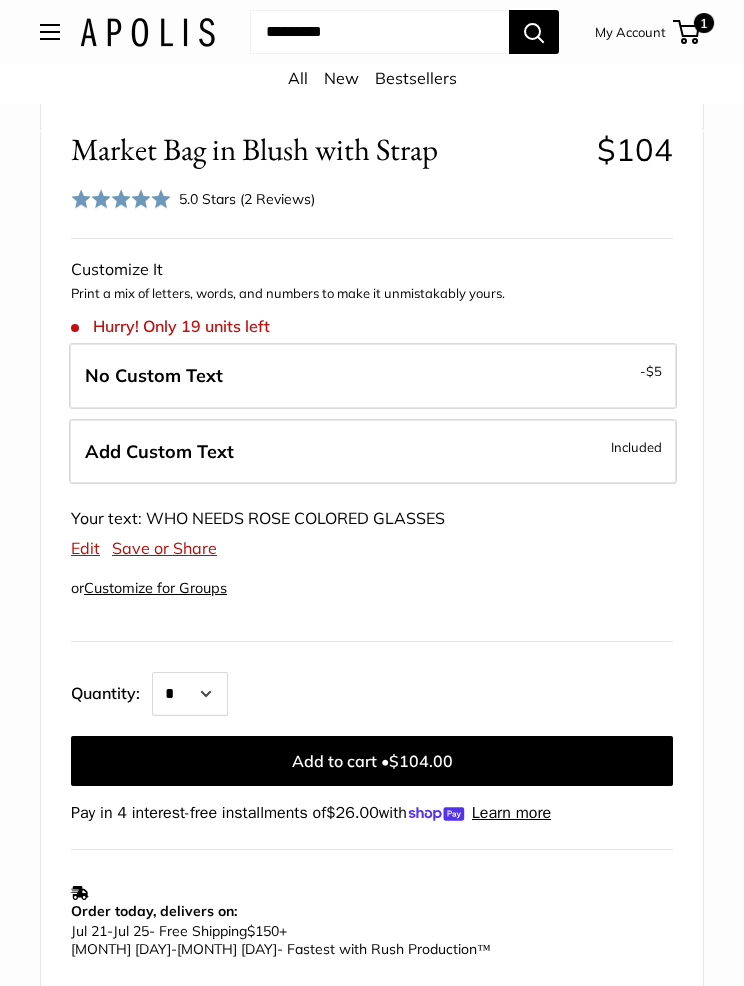 click on "Add Custom Text
Included" at bounding box center (373, 452) 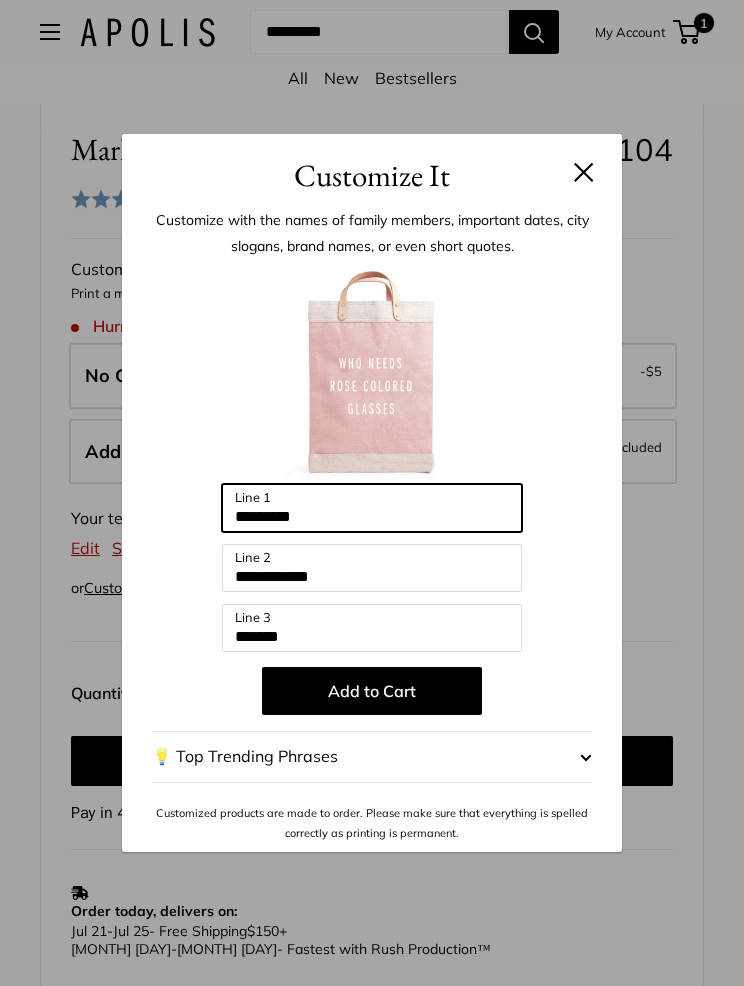 click on "*********" at bounding box center (372, 508) 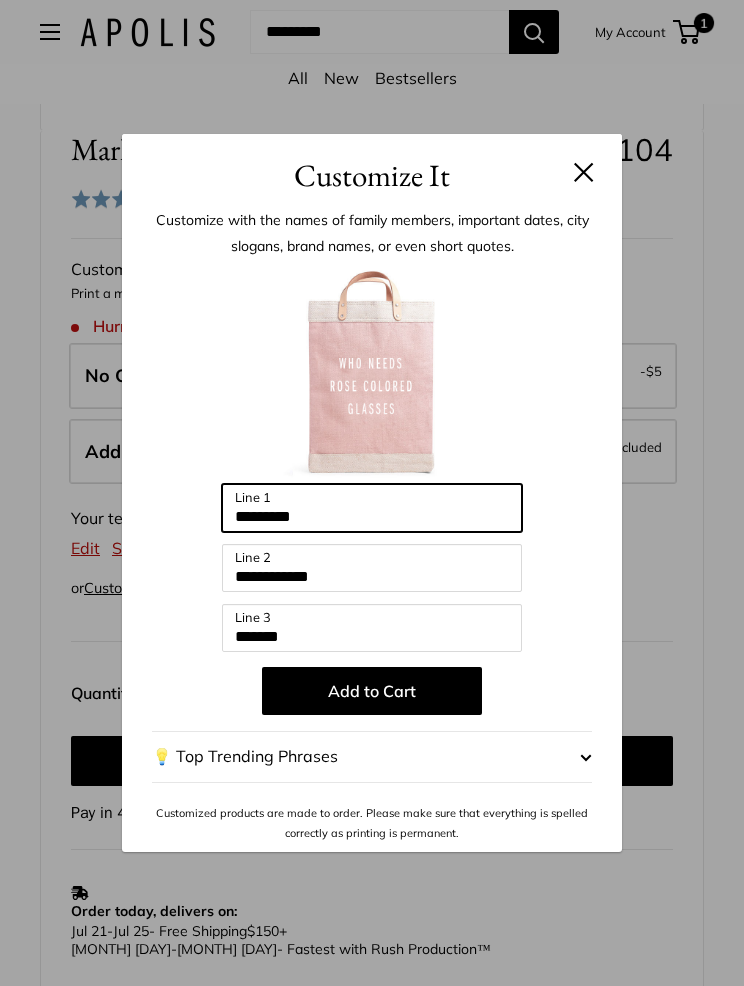 click on "*********" at bounding box center (372, 508) 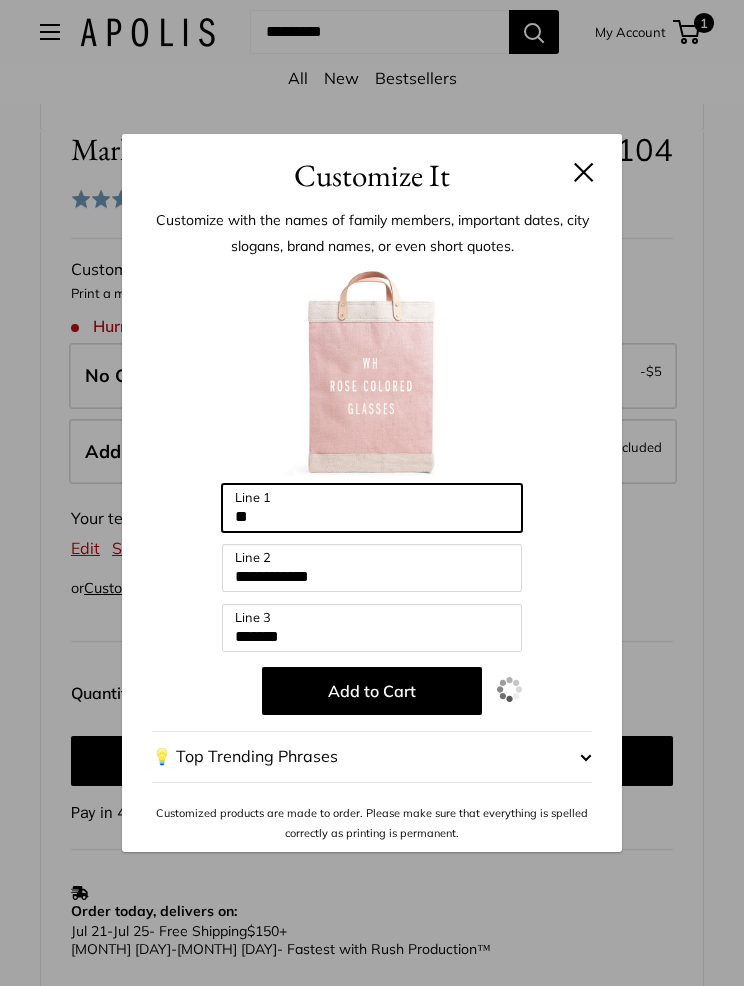 type on "*" 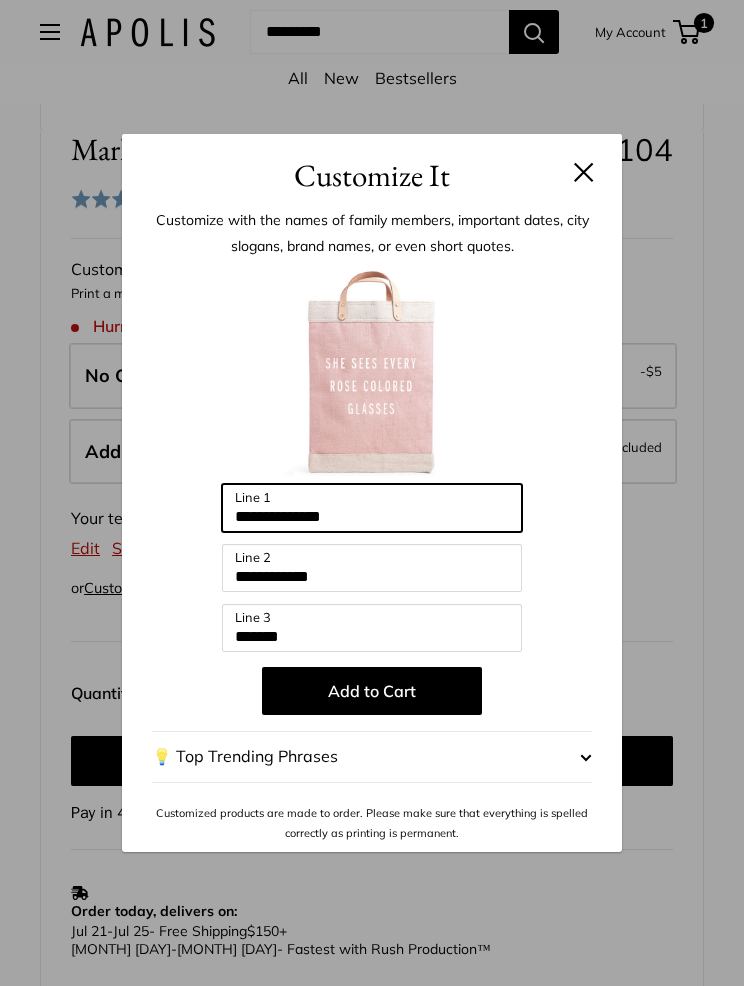 type on "**********" 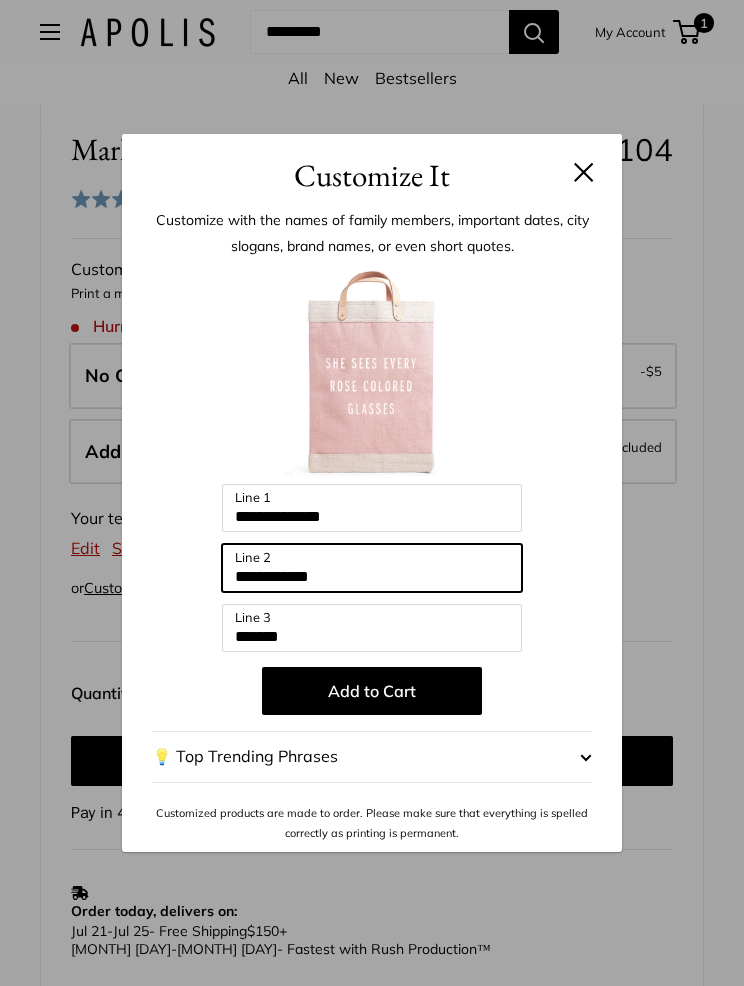 click on "**********" at bounding box center [372, 568] 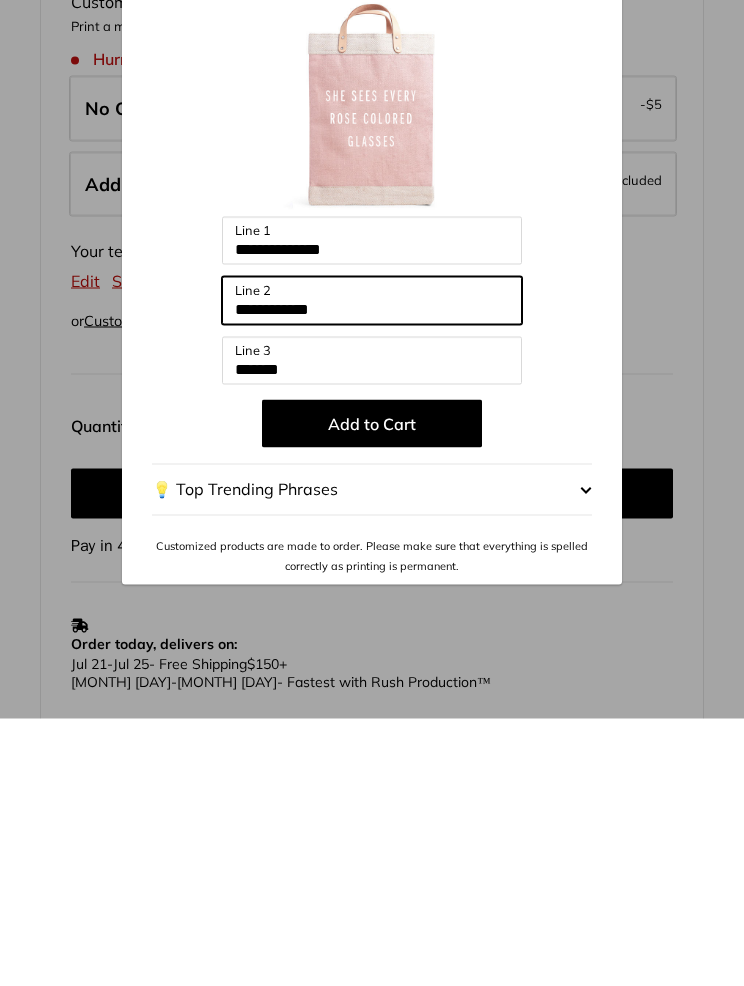 click on "**********" at bounding box center [372, 568] 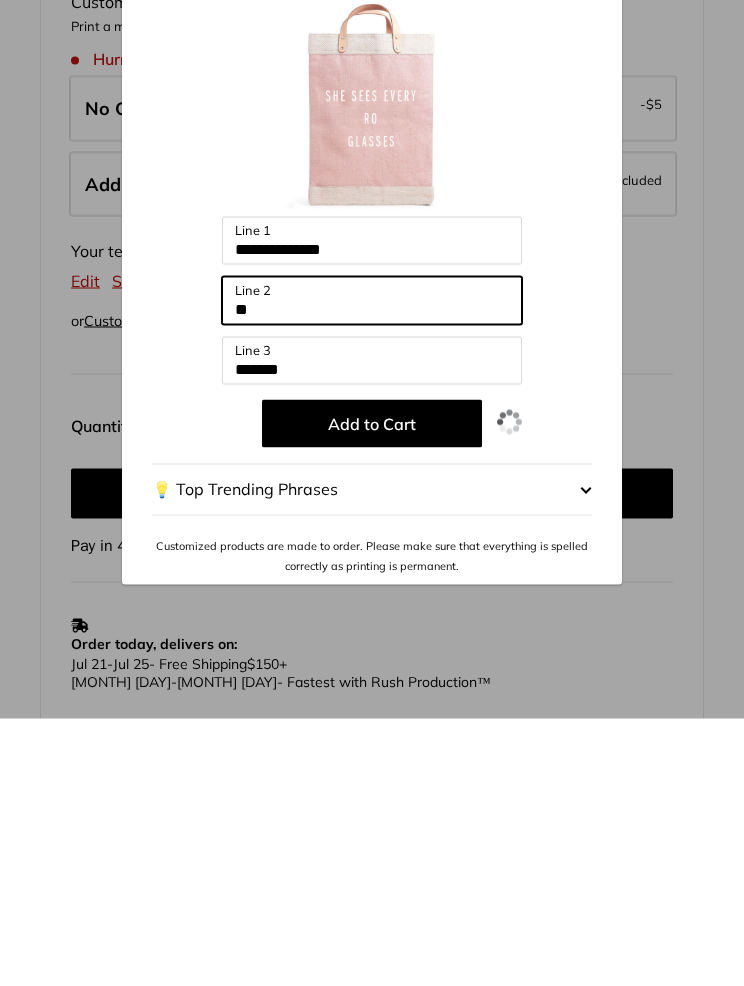 type on "*" 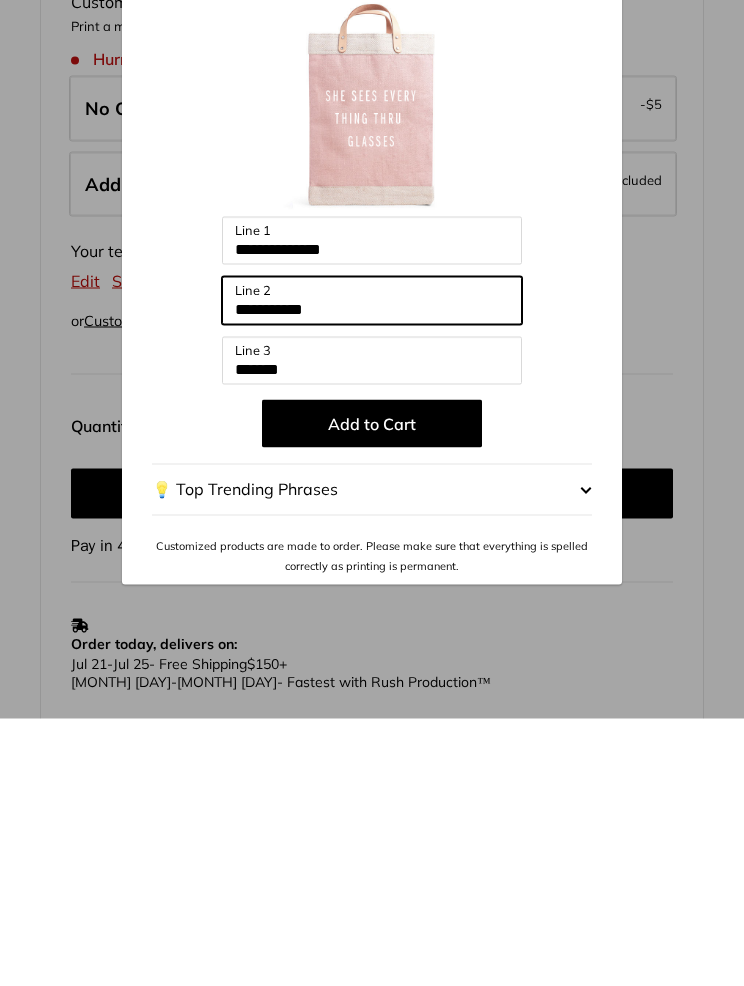 type on "**********" 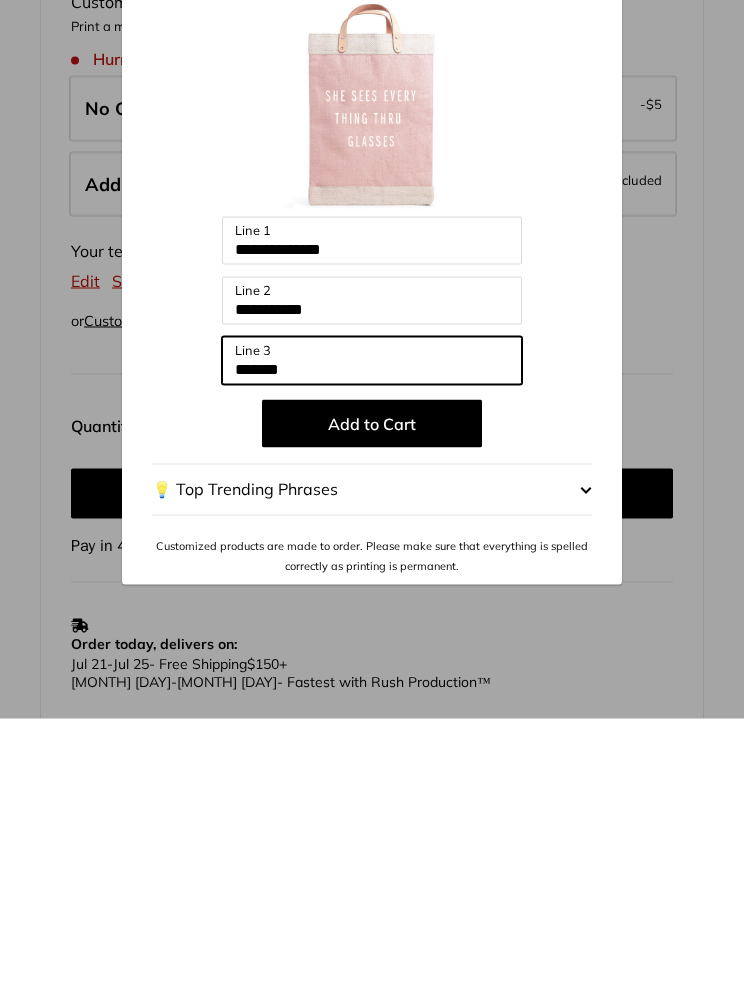 click on "*******" at bounding box center [372, 628] 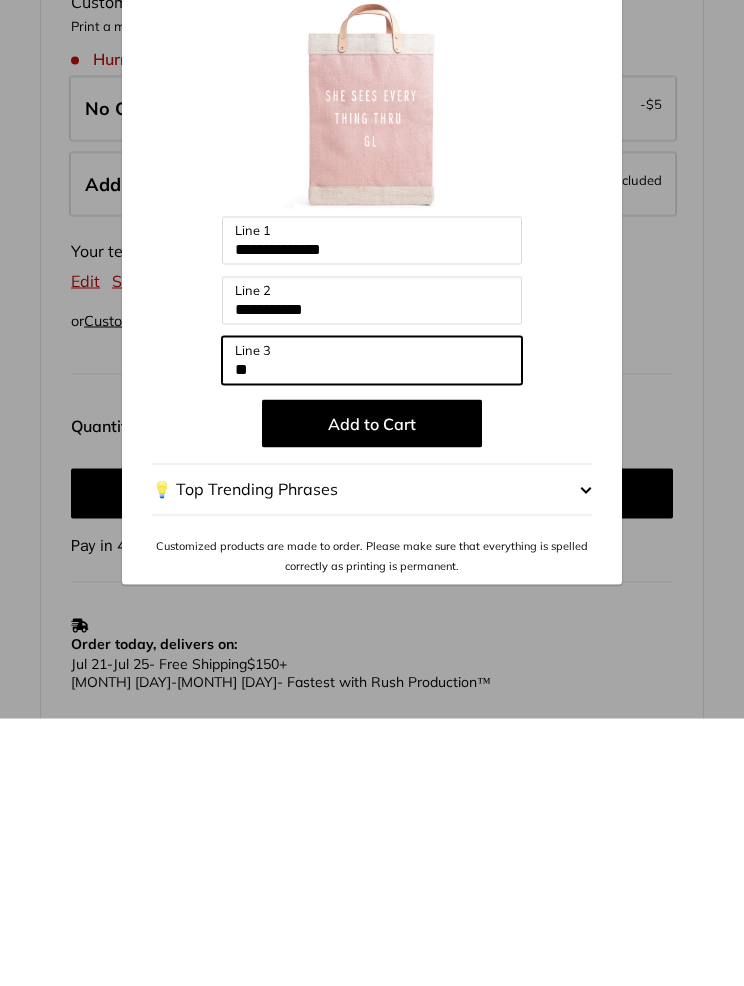type on "*" 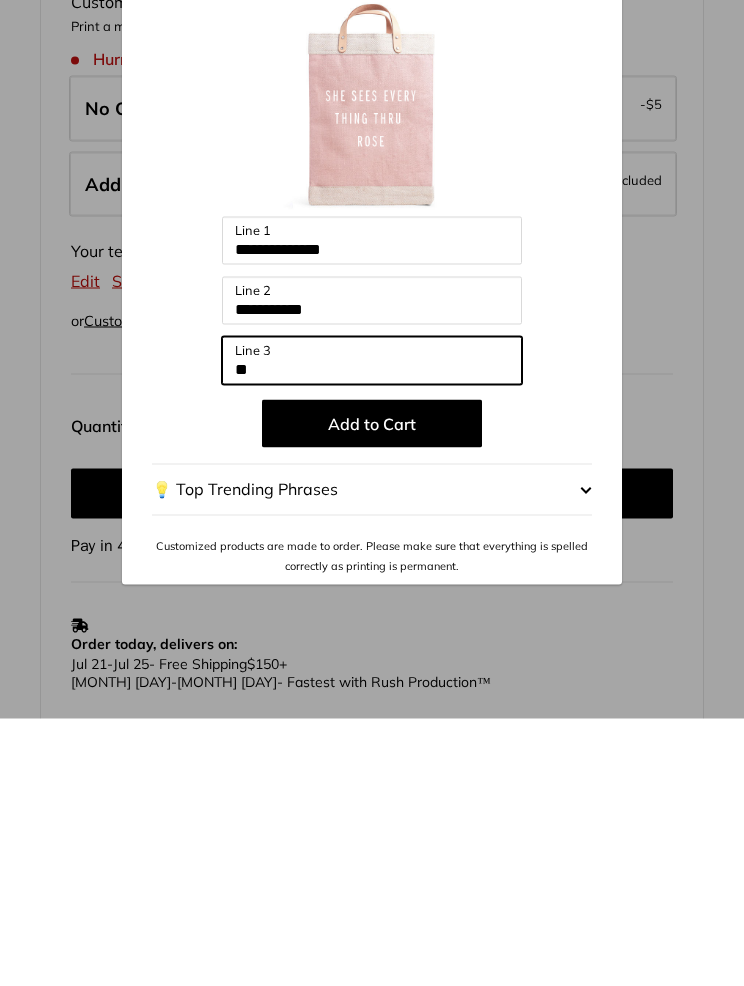 type on "*" 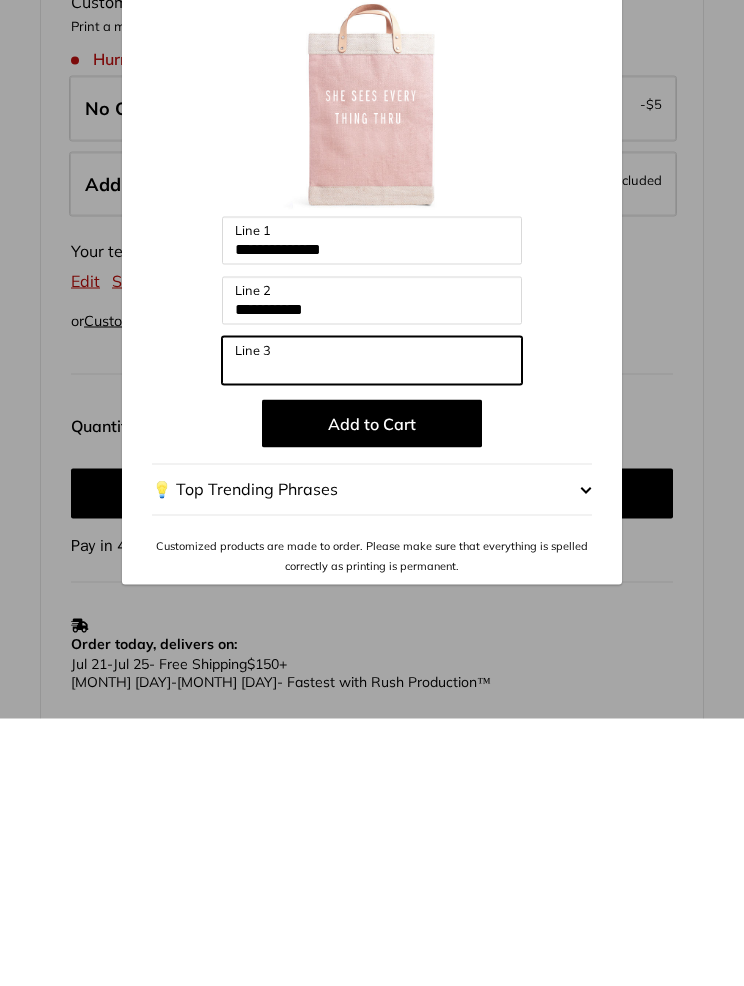 type 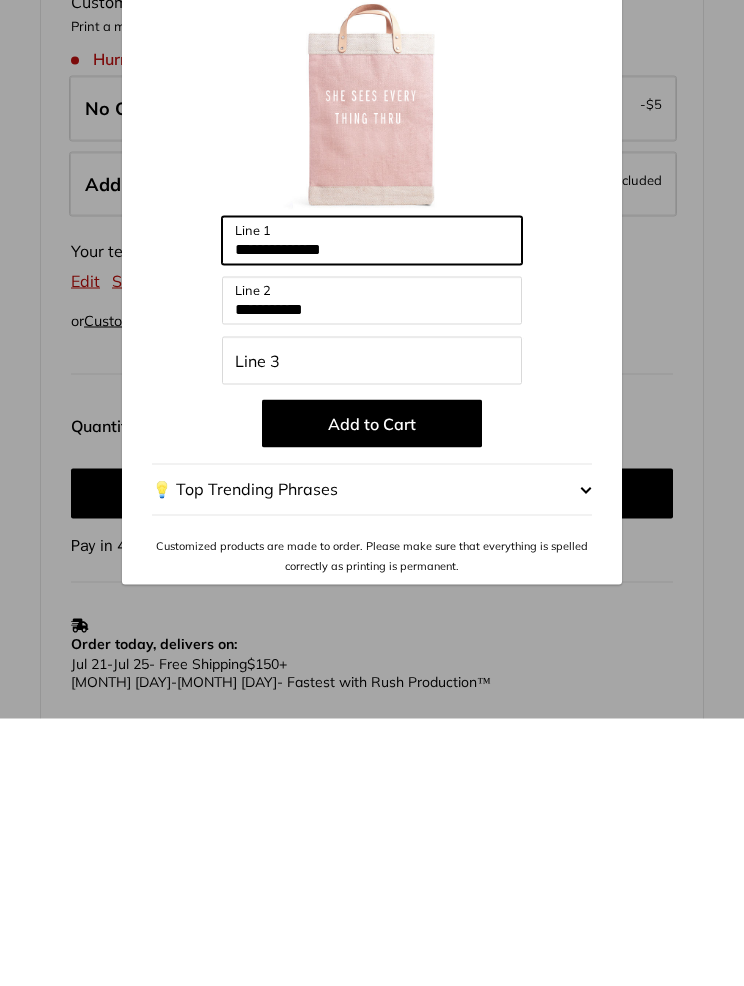 click on "**********" at bounding box center [372, 508] 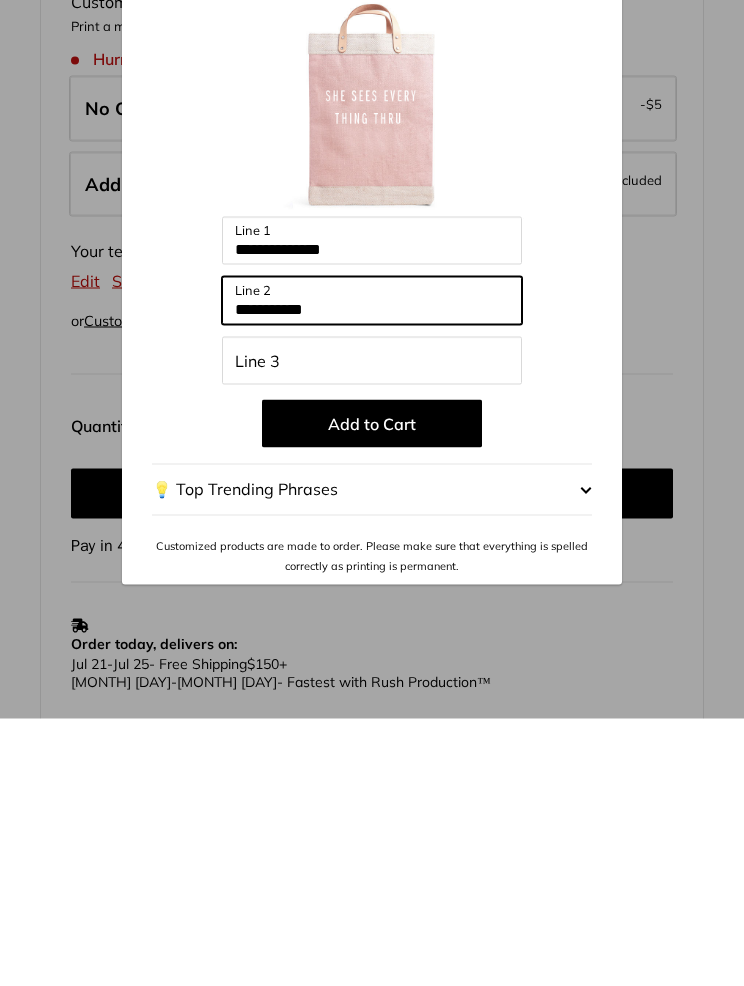 click on "**********" at bounding box center (372, 568) 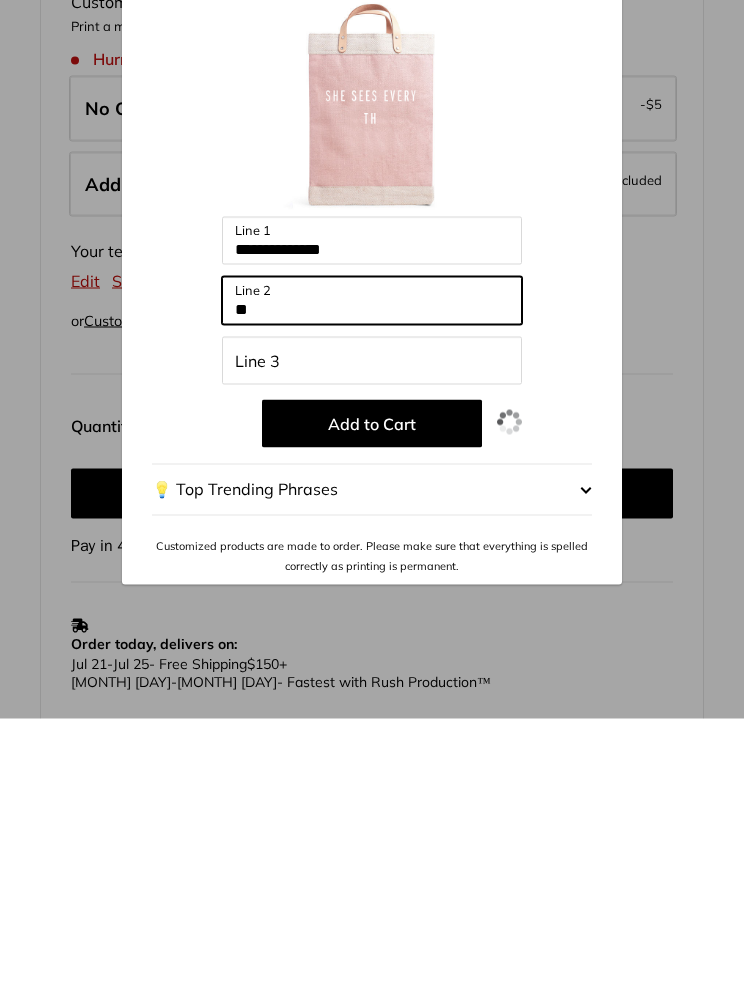 type on "*" 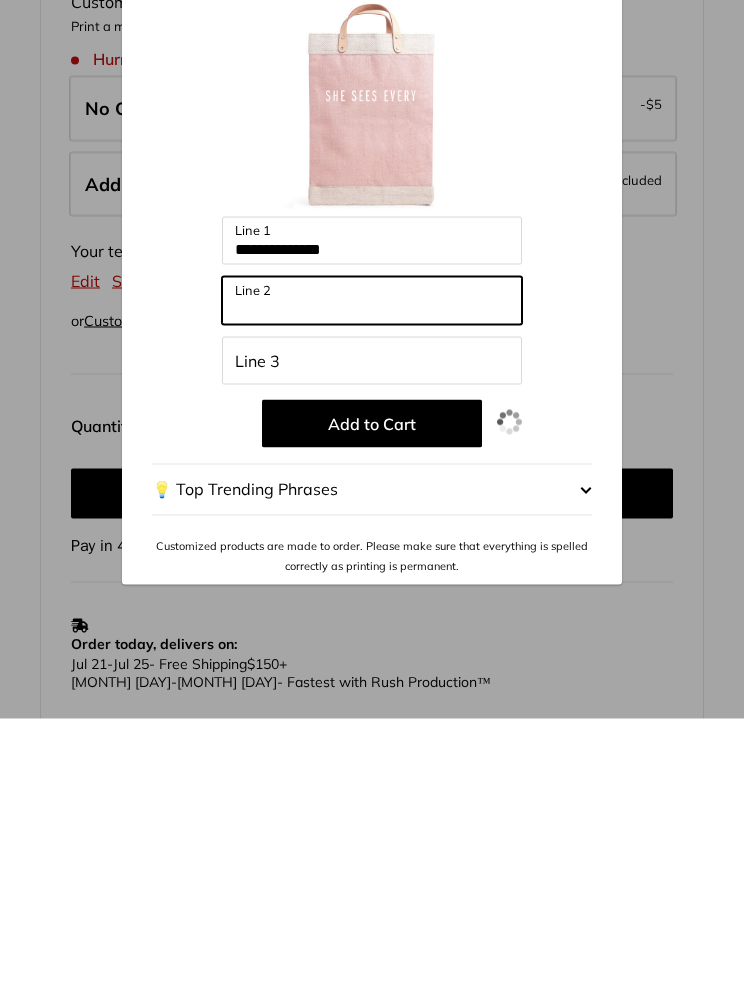type 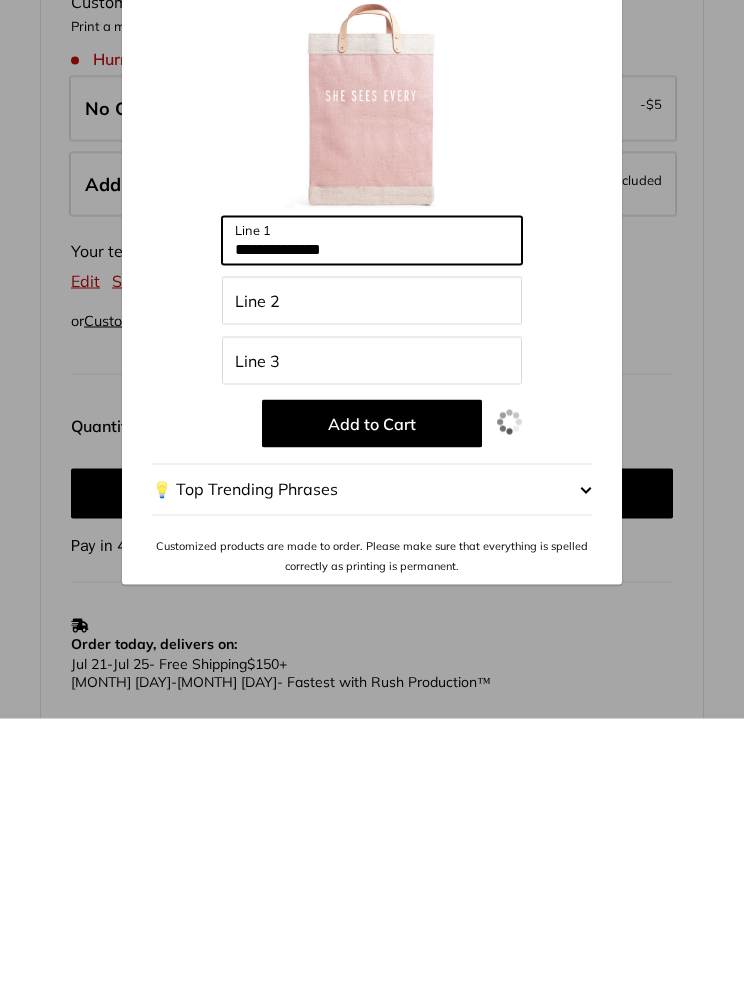 click on "**********" at bounding box center [372, 508] 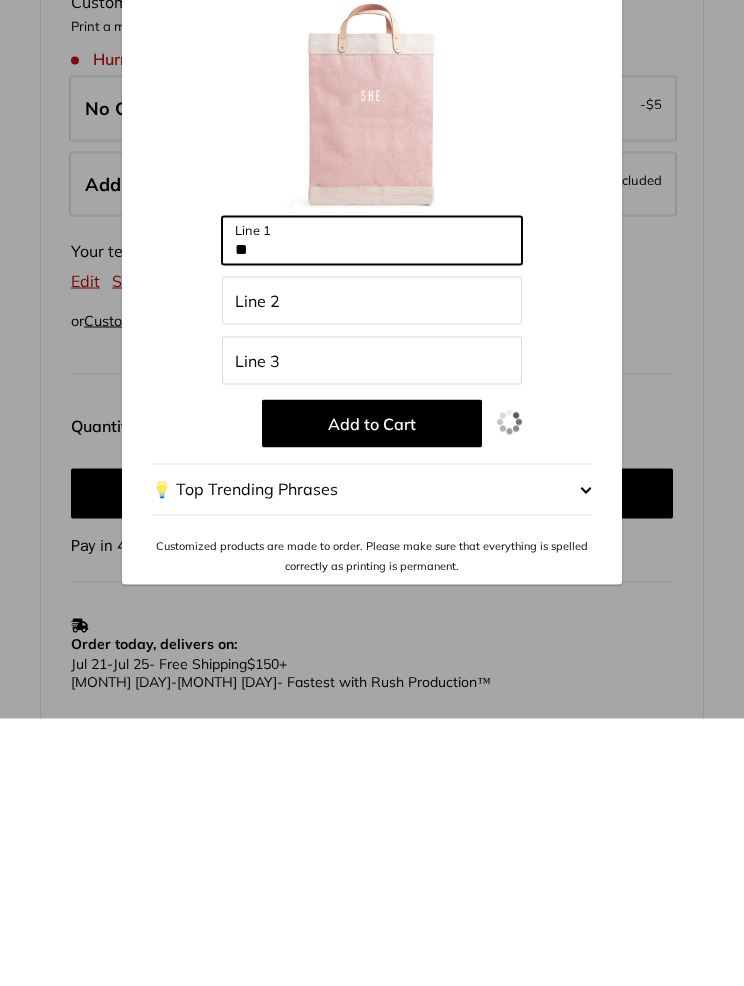 type on "*" 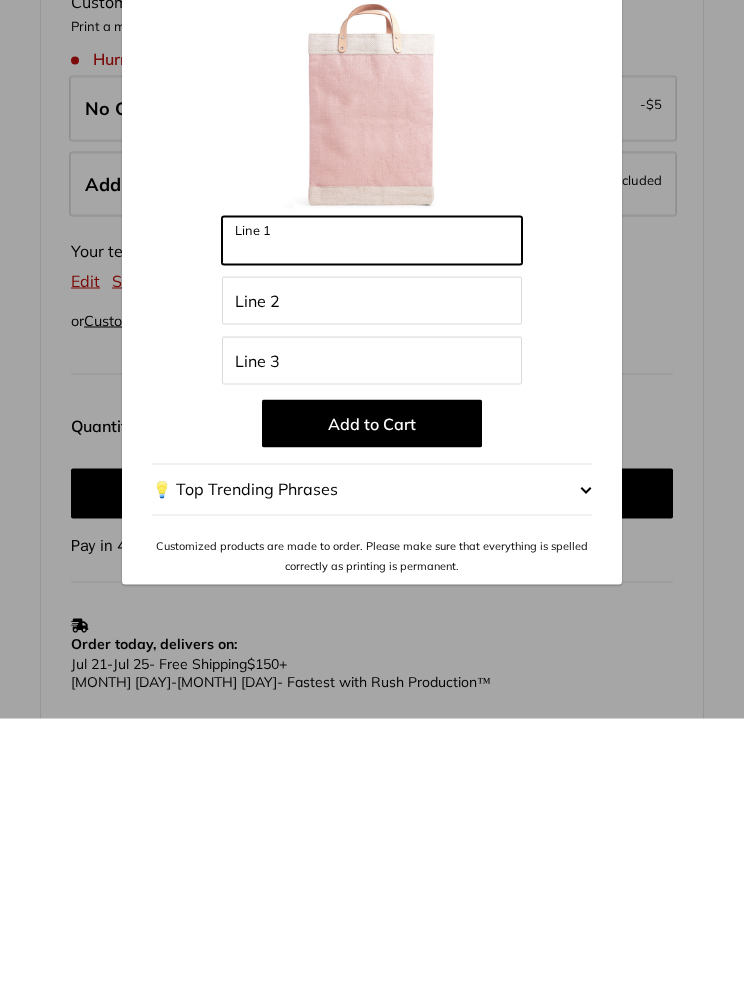 type on "*" 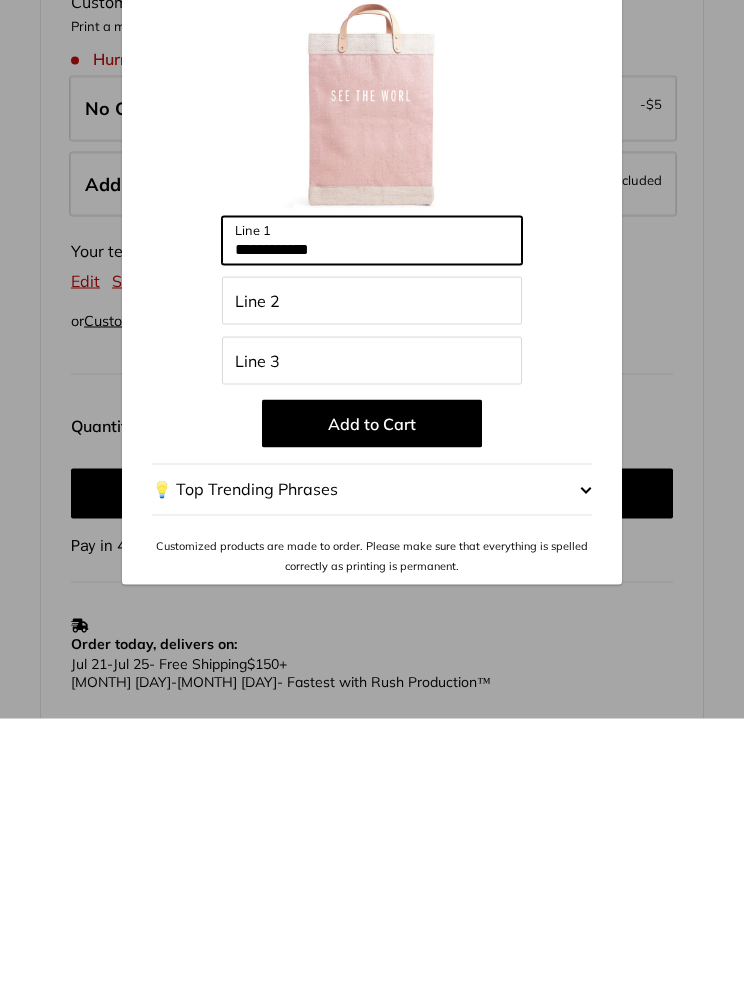 type on "**********" 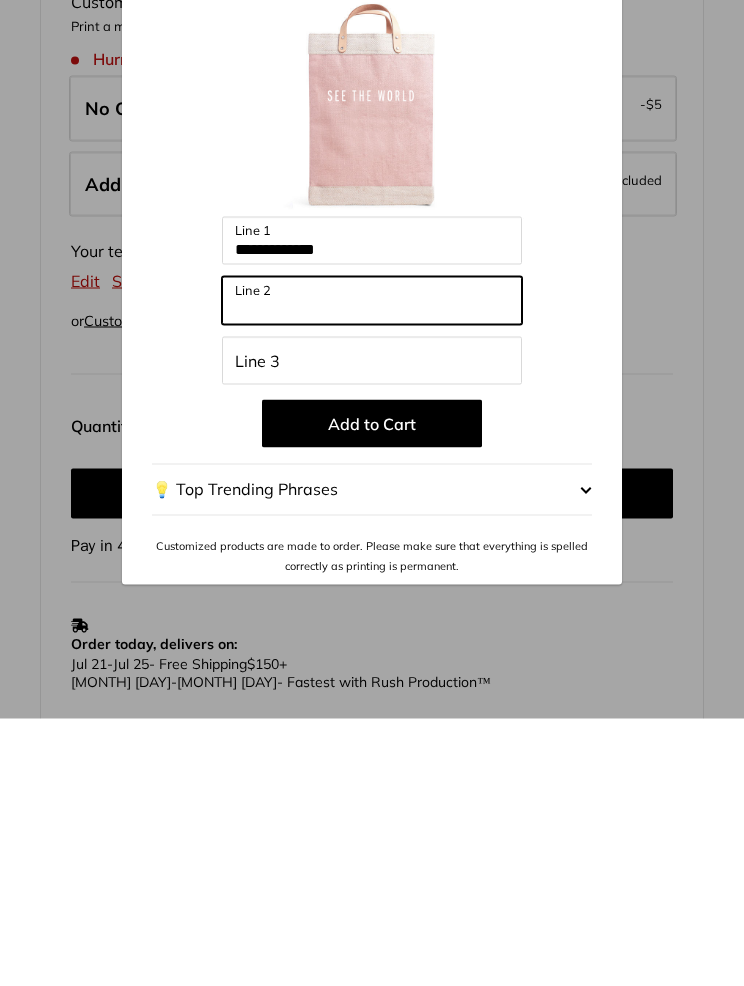 click on "Line 2" at bounding box center (372, 568) 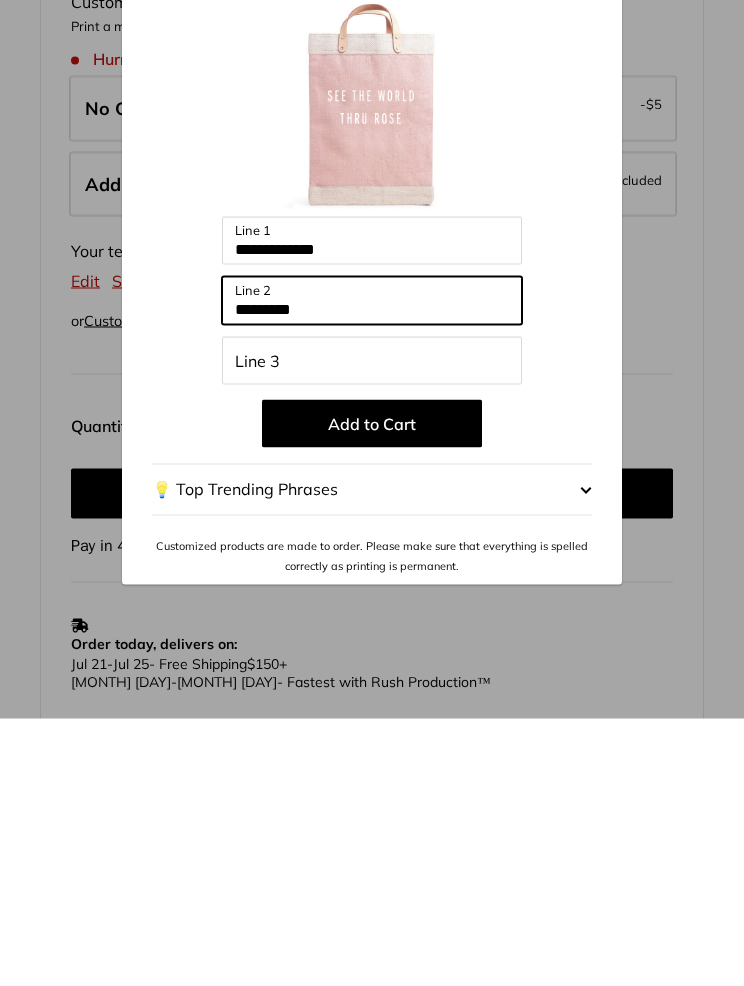 type on "*********" 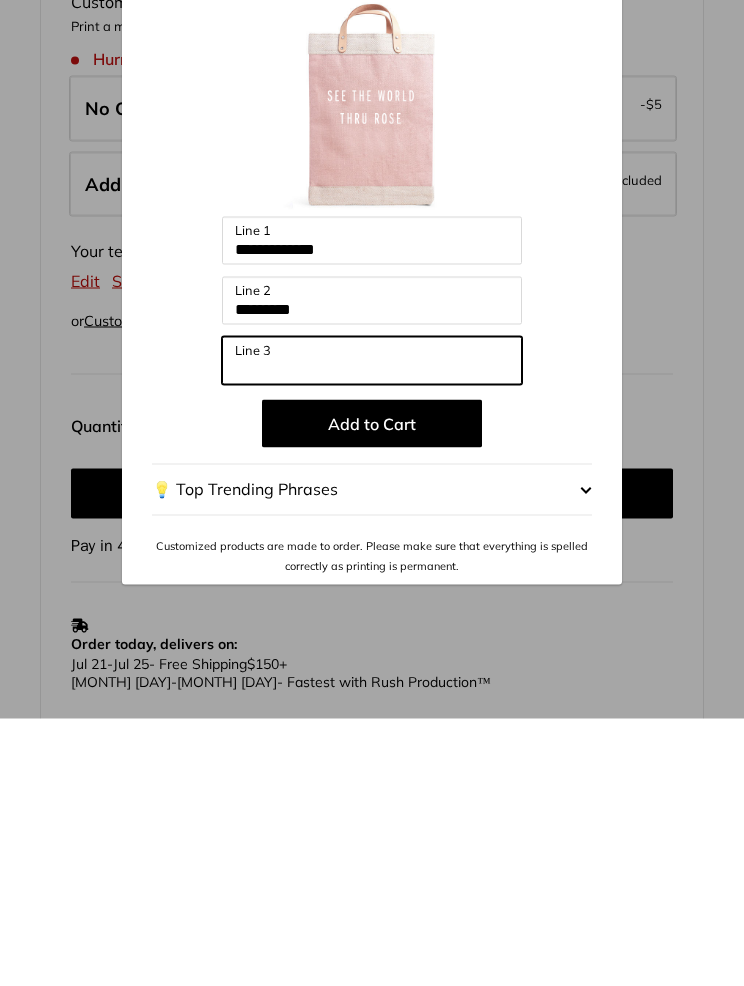click on "Line 3" at bounding box center (372, 628) 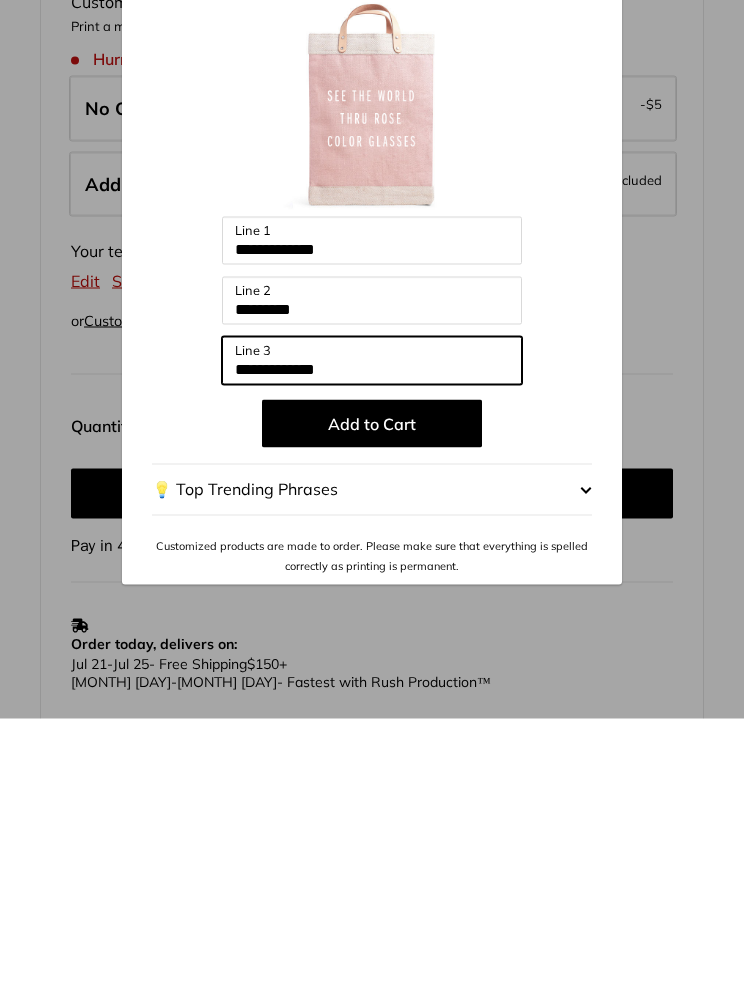 click on "**********" at bounding box center [372, 628] 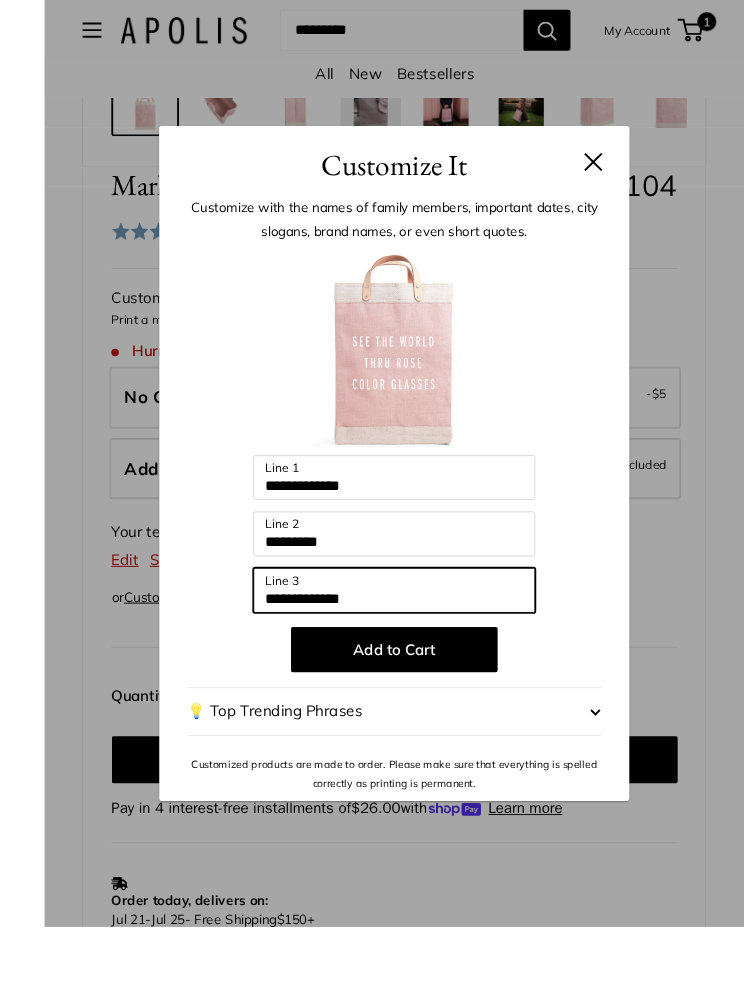 scroll, scrollTop: 744, scrollLeft: 0, axis: vertical 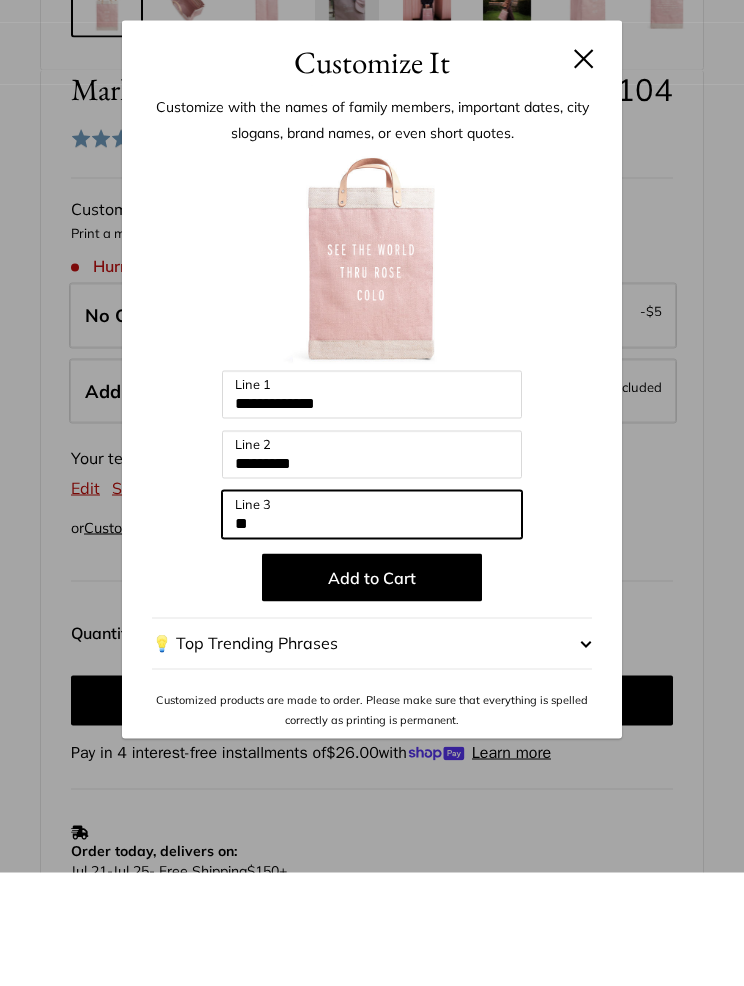 type on "*" 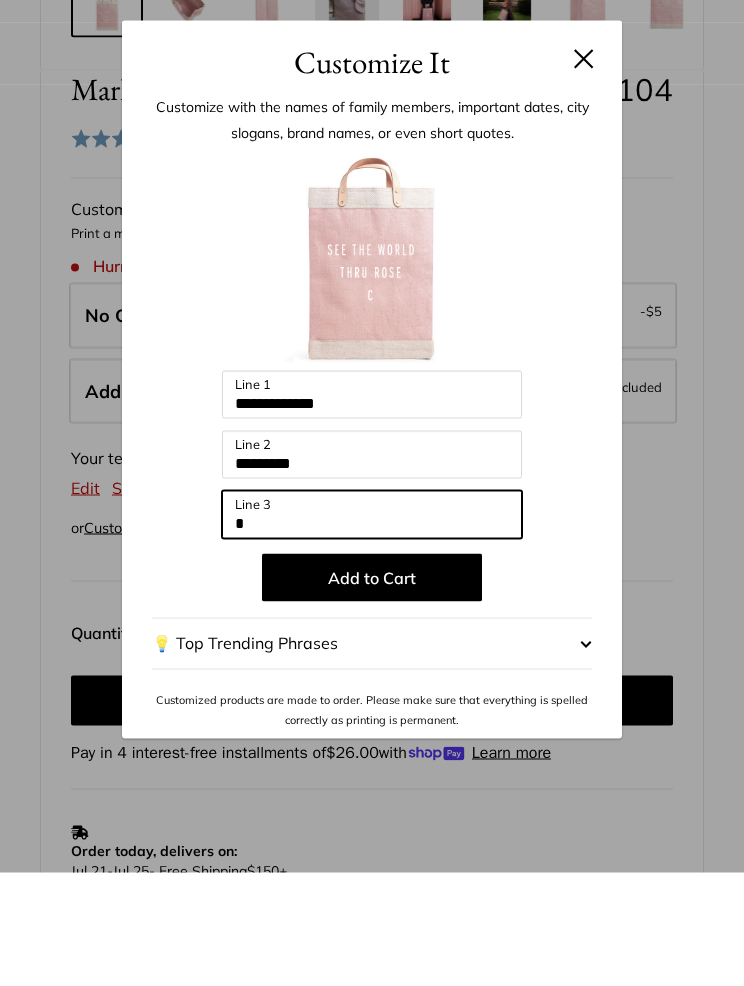 type 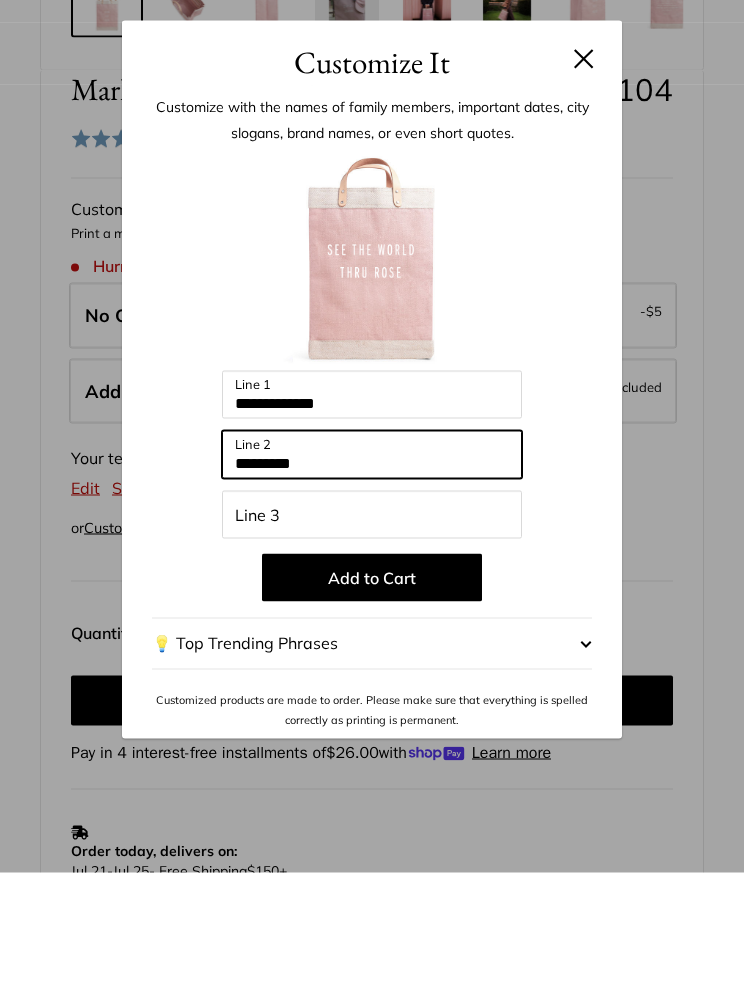 click on "*********" at bounding box center [372, 568] 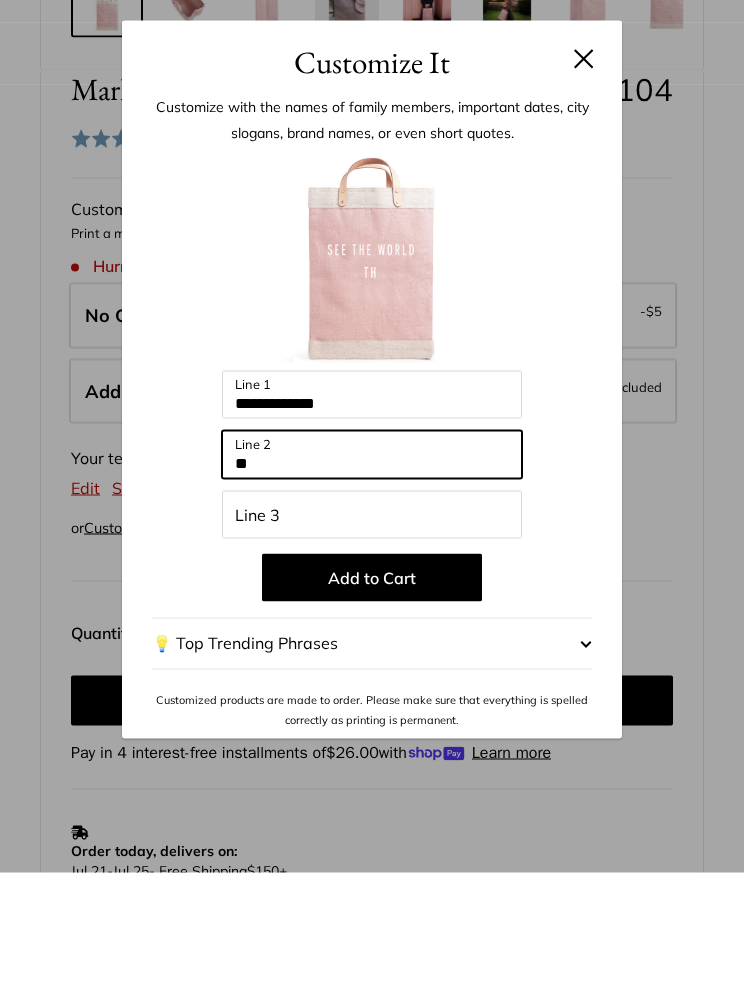 type on "*" 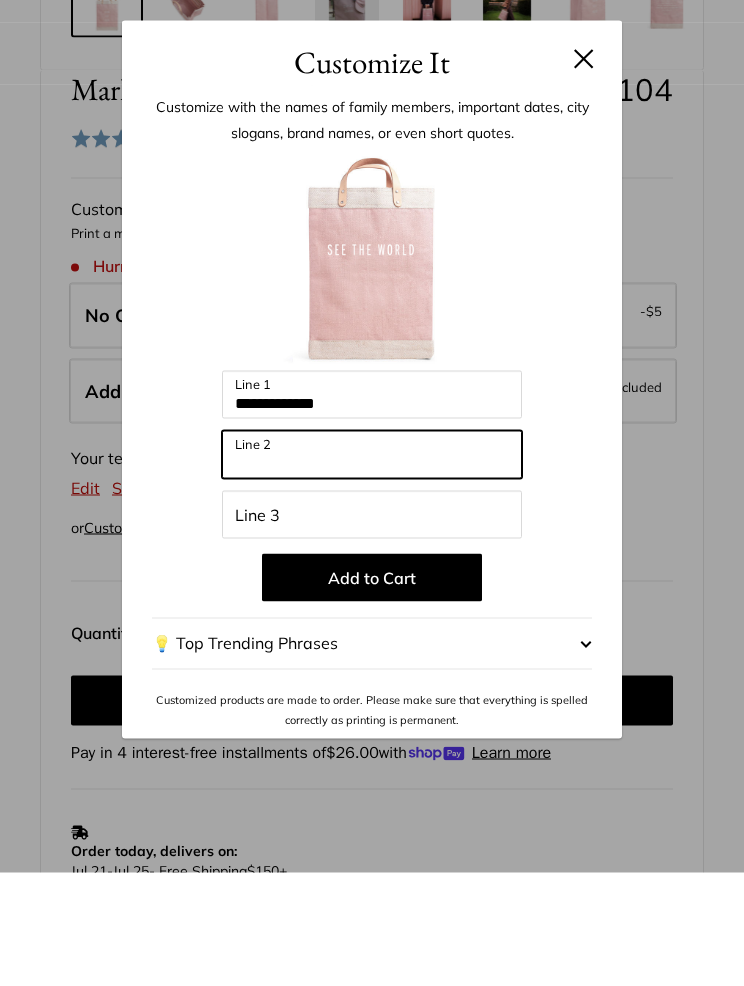 type 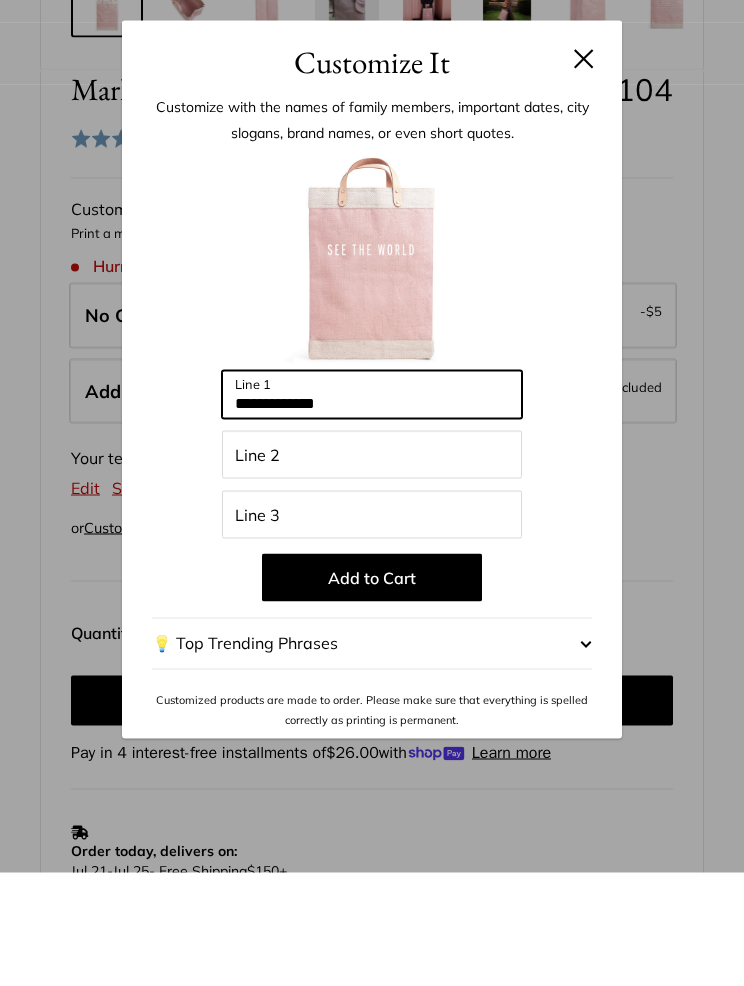 click on "**********" at bounding box center (372, 508) 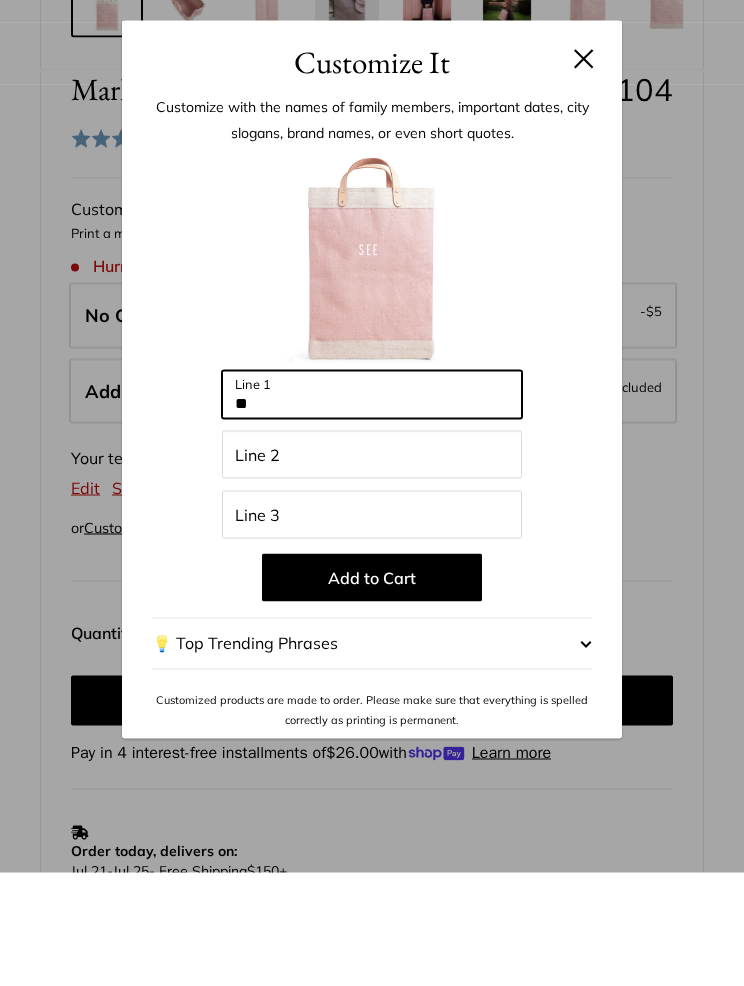 type on "*" 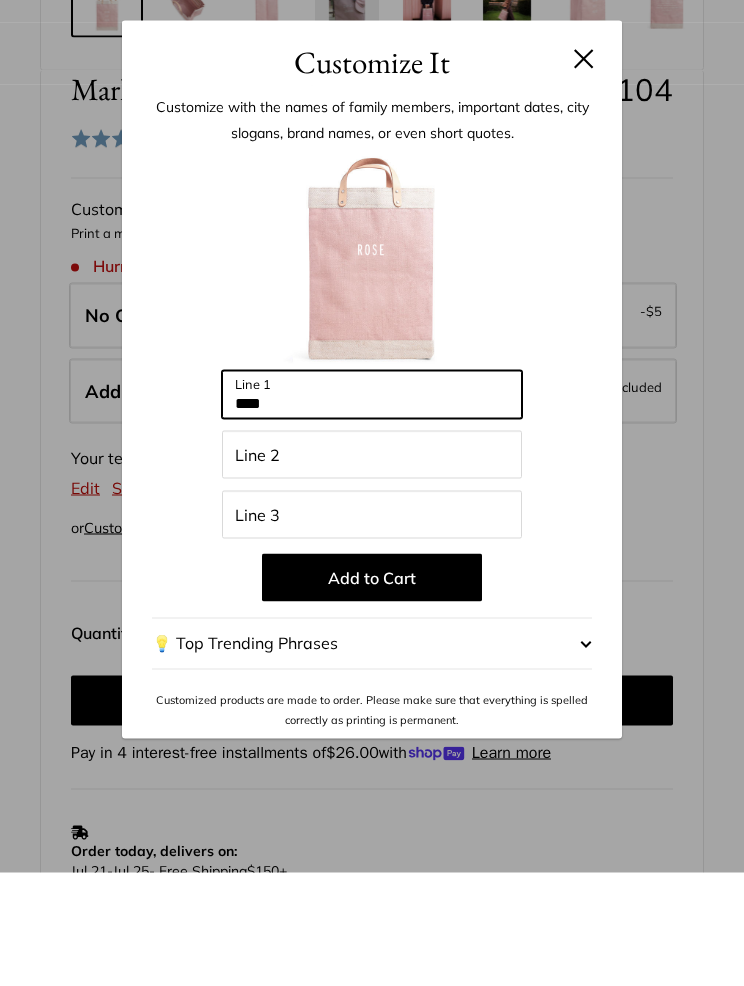 type on "****" 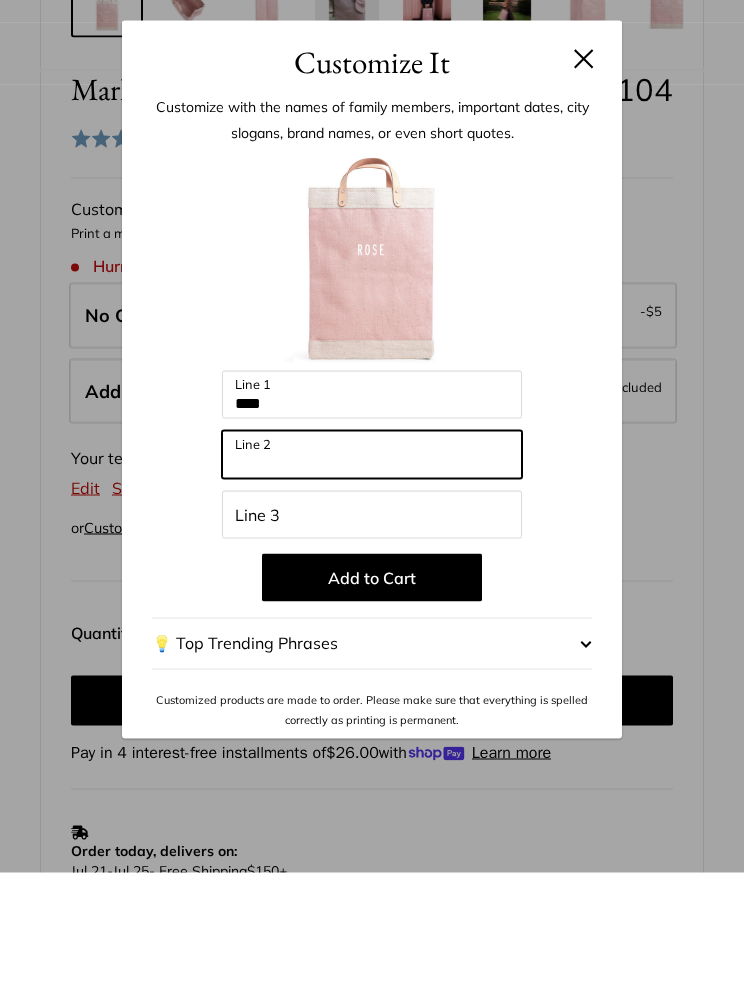 click on "Line 2" at bounding box center (372, 568) 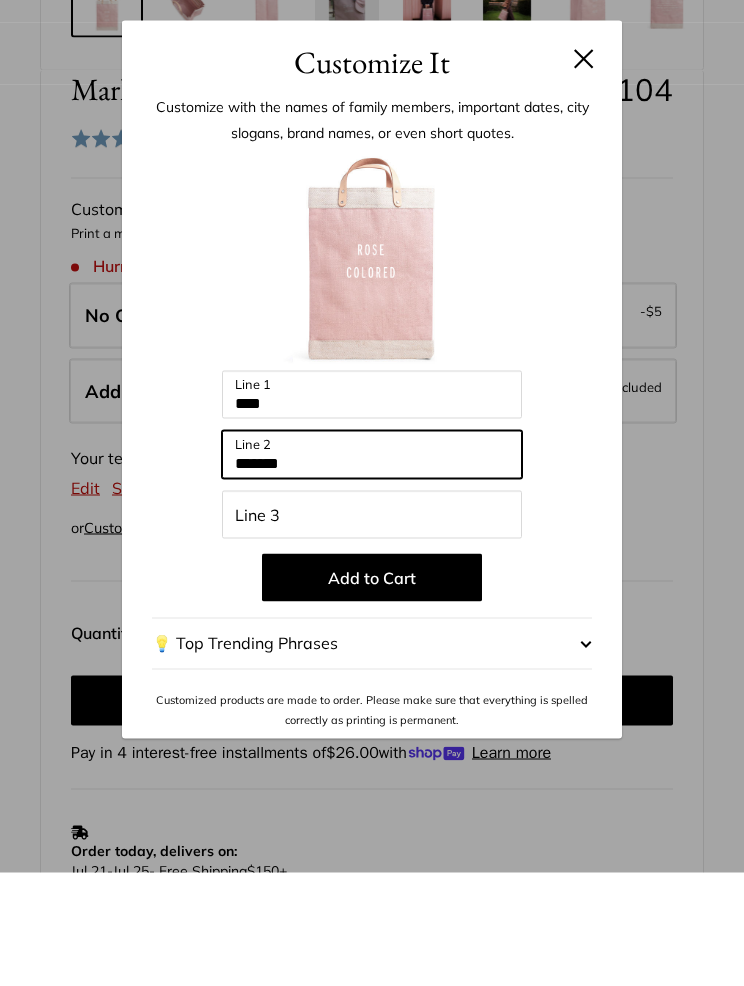 type on "*******" 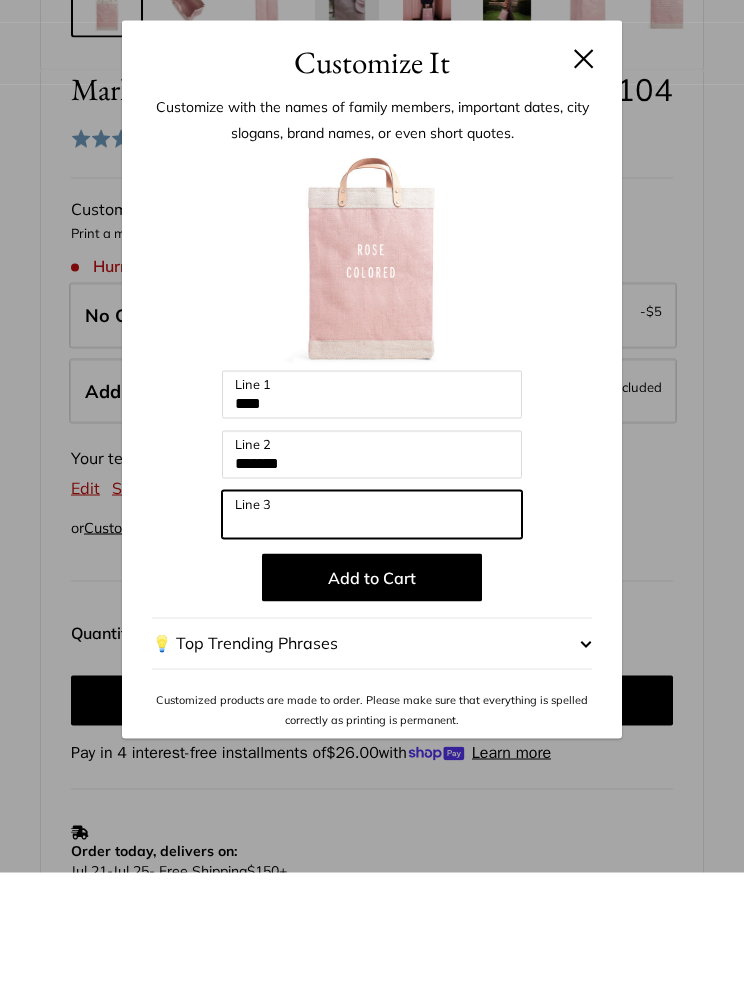 click on "Line 3" at bounding box center [372, 628] 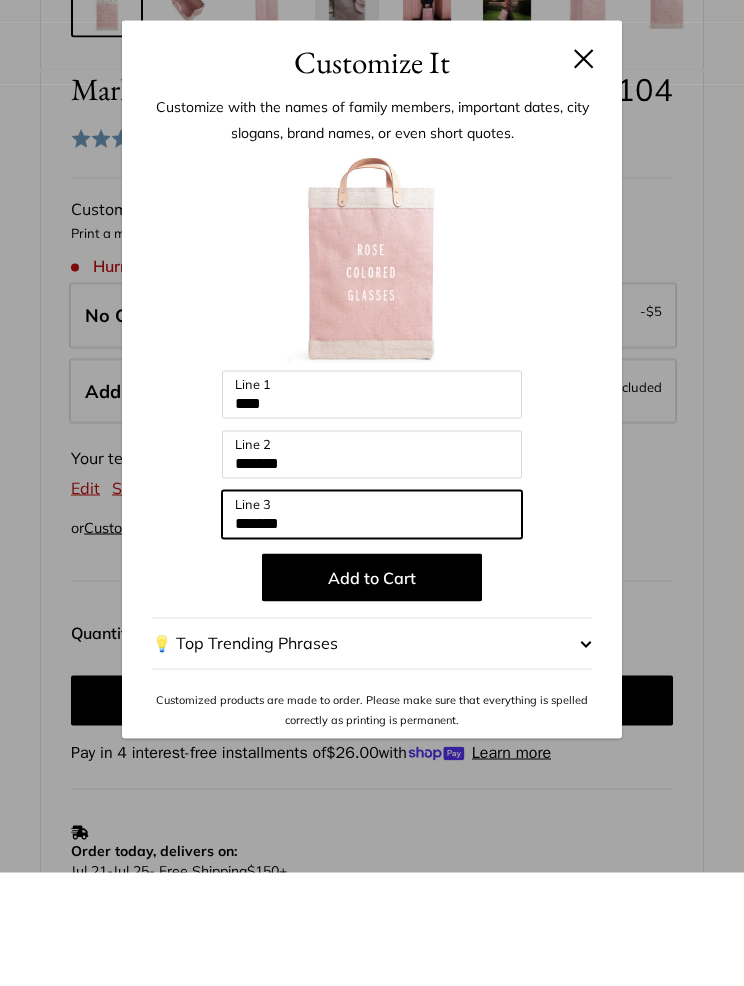 type on "*******" 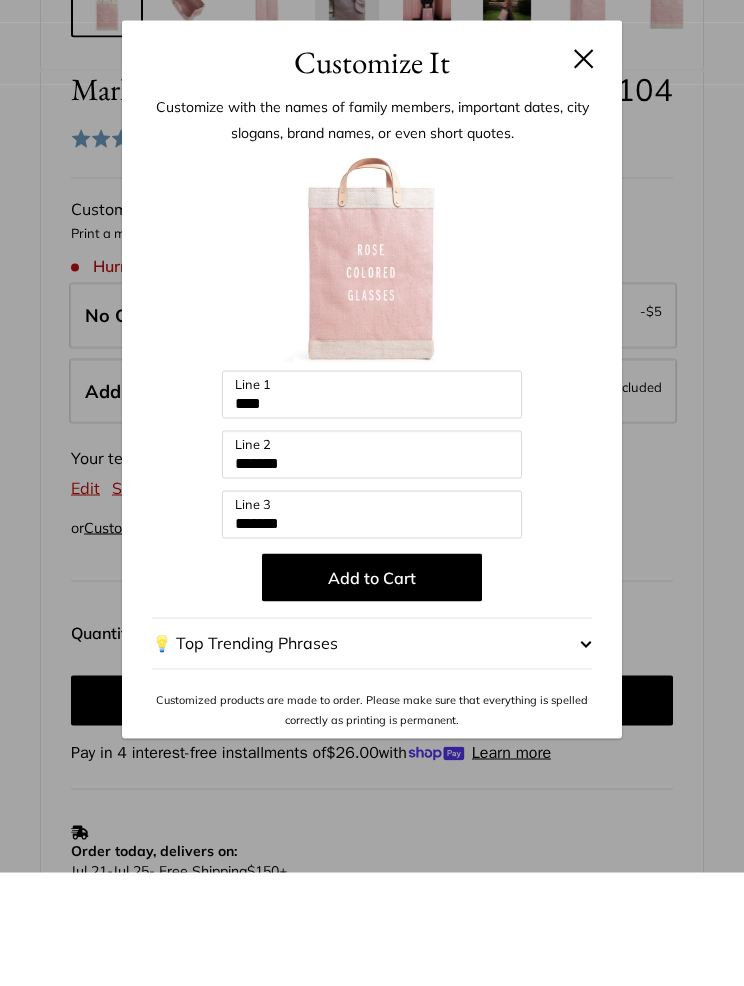 click on "Add to Cart" at bounding box center [372, 691] 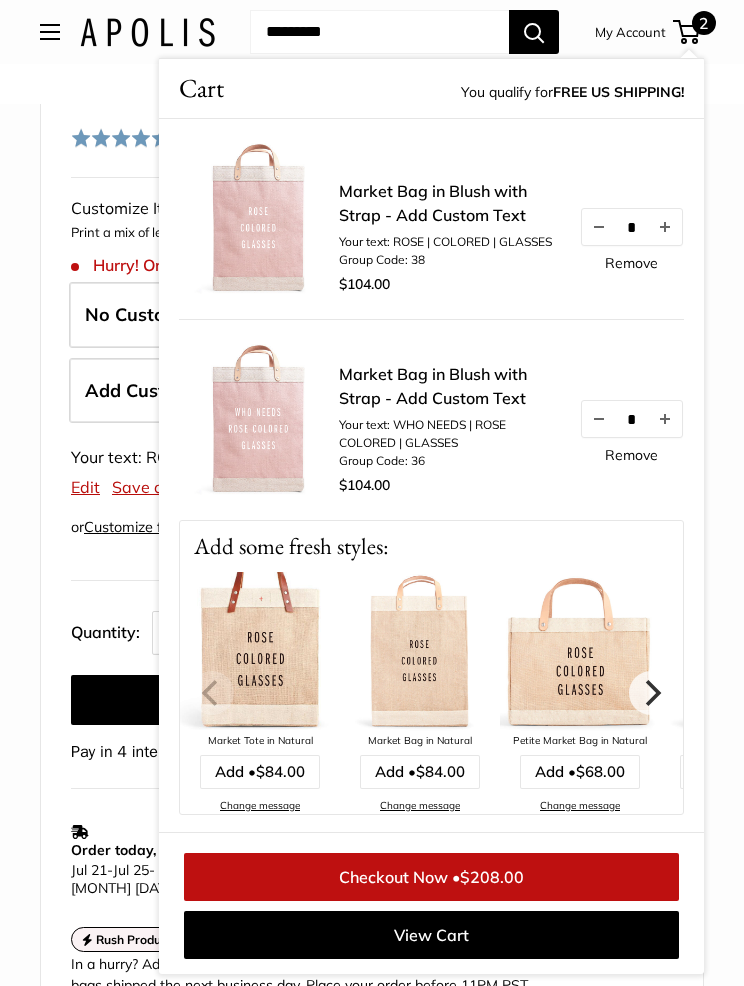 click on "Remove" at bounding box center (631, 455) 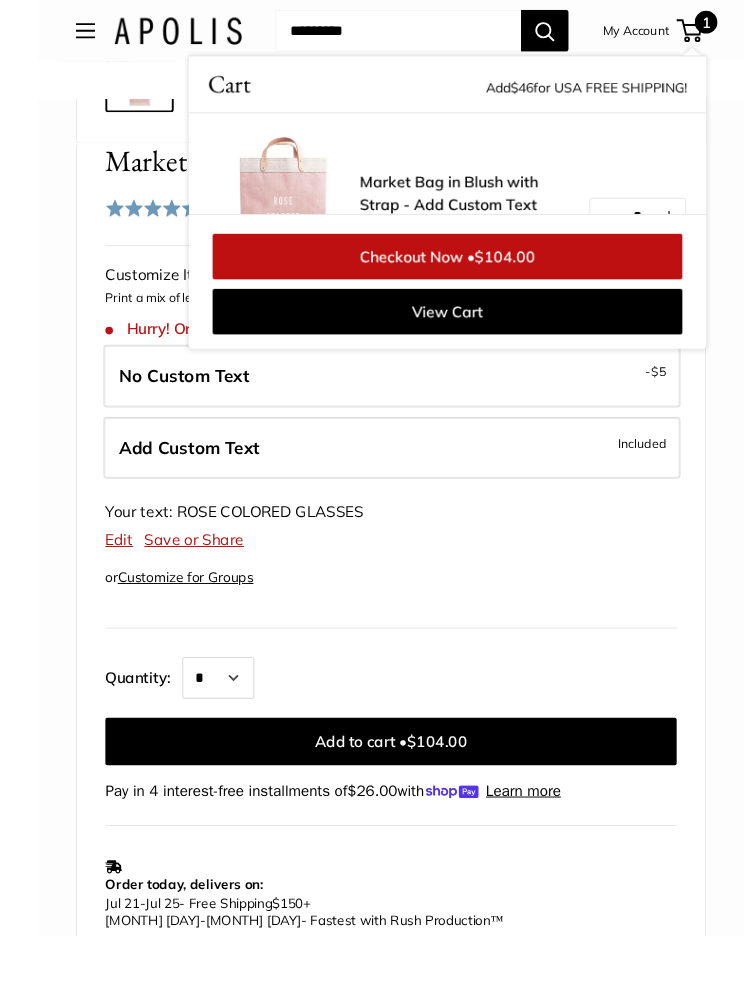 scroll, scrollTop: 742, scrollLeft: 0, axis: vertical 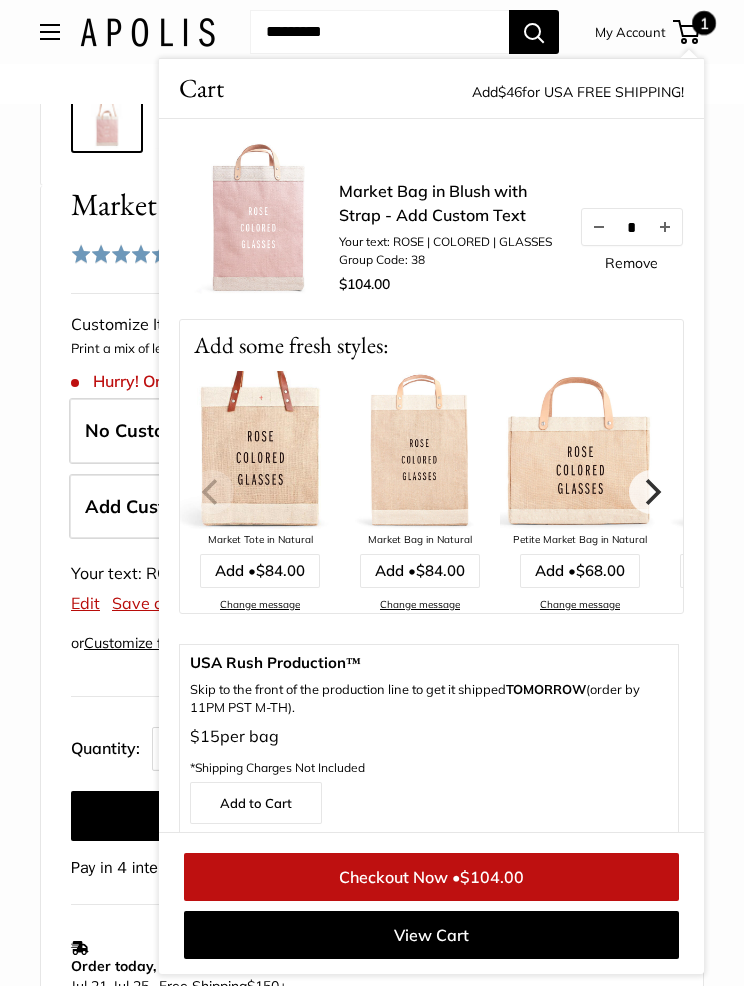click on "Customize It
Print a mix of letters, words, and numbers to make it unmistakably yours.
Stock:
Hurry! Only 19 units left
No Custom Text
- $5
- $5   * *" at bounding box center [372, 595] 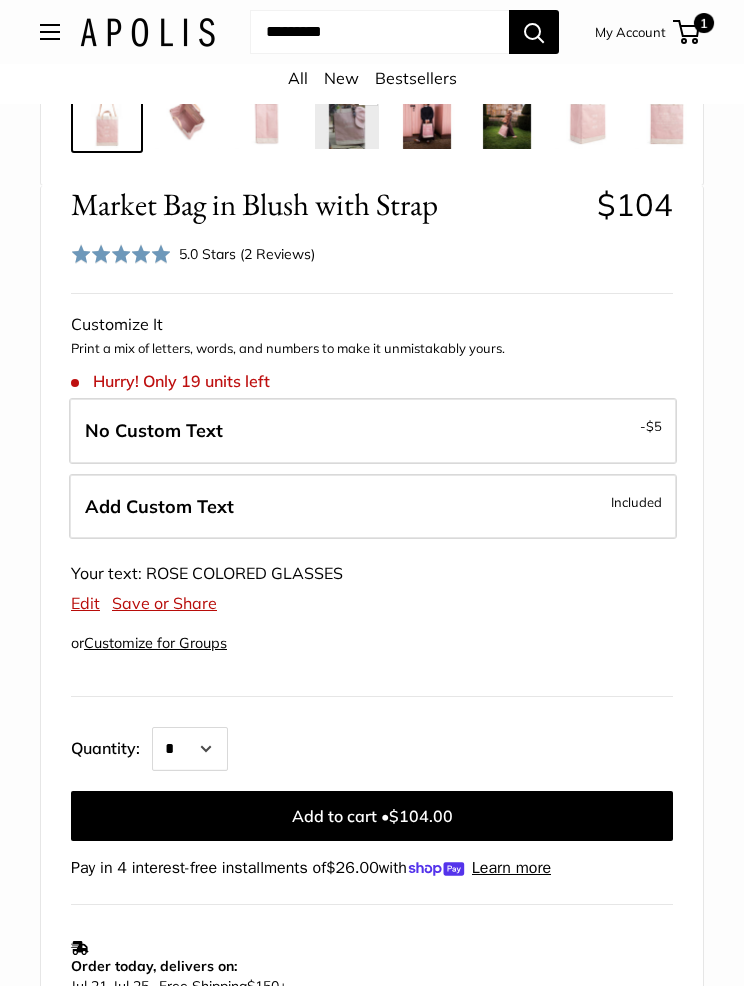 scroll, scrollTop: 834, scrollLeft: 0, axis: vertical 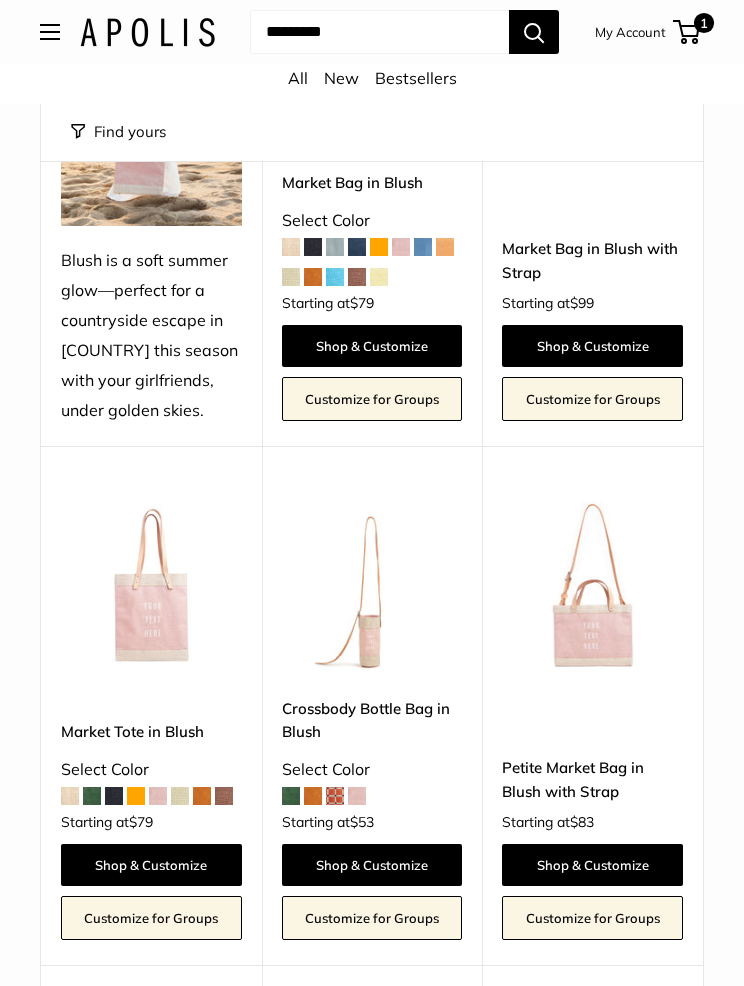 click at bounding box center [151, 586] 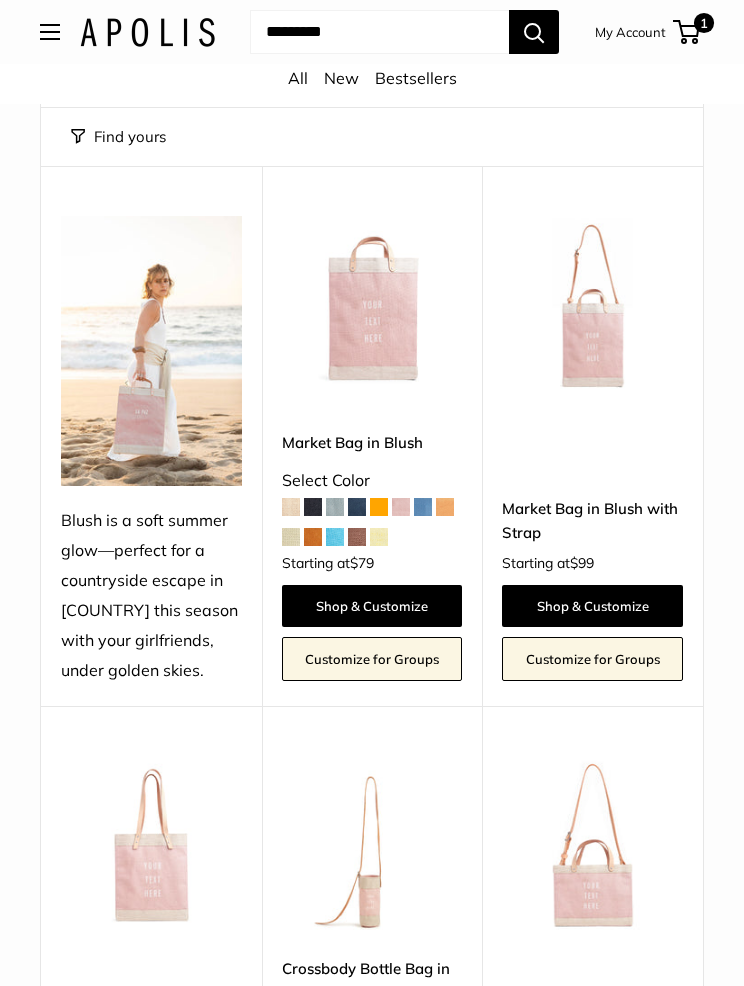 scroll, scrollTop: 212, scrollLeft: 0, axis: vertical 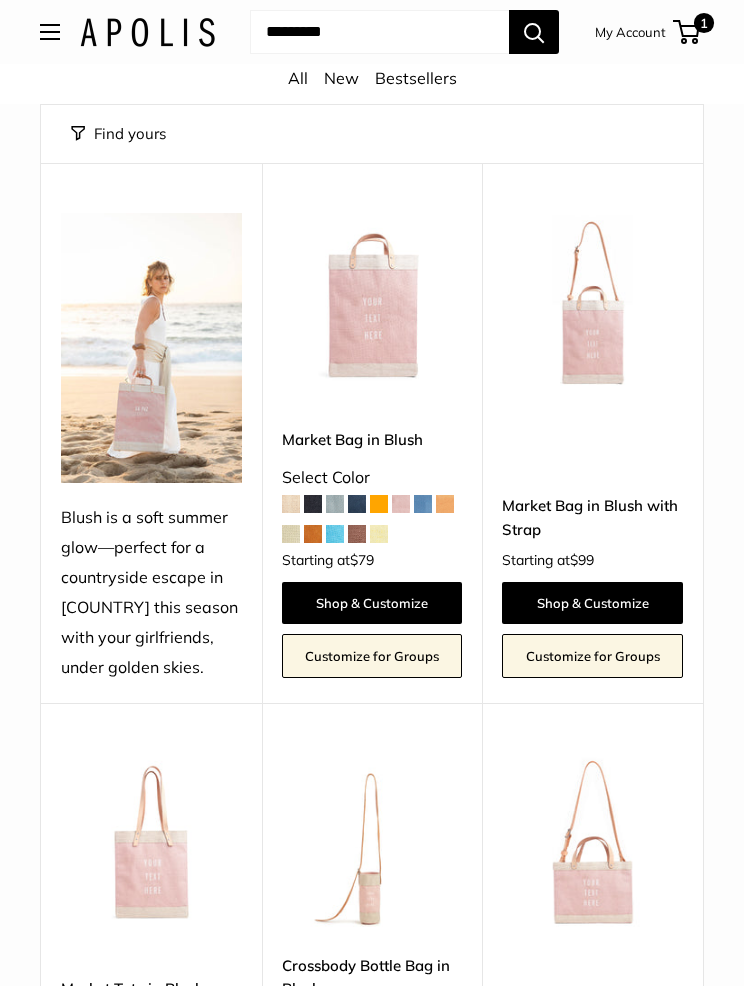 click at bounding box center [592, 303] 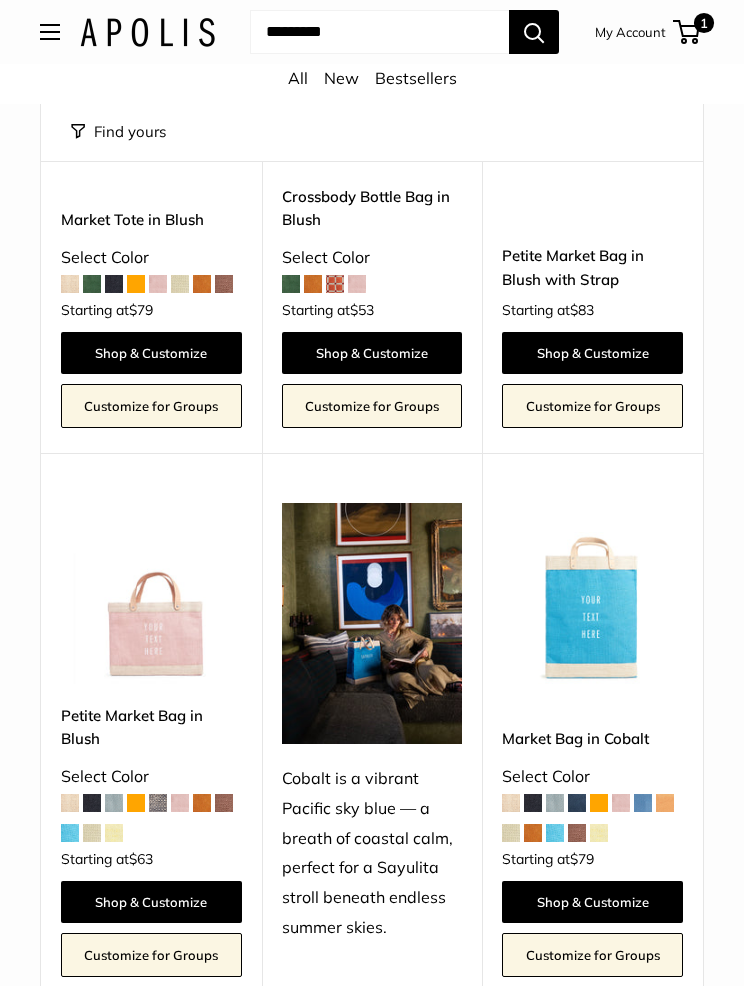 scroll, scrollTop: 981, scrollLeft: 0, axis: vertical 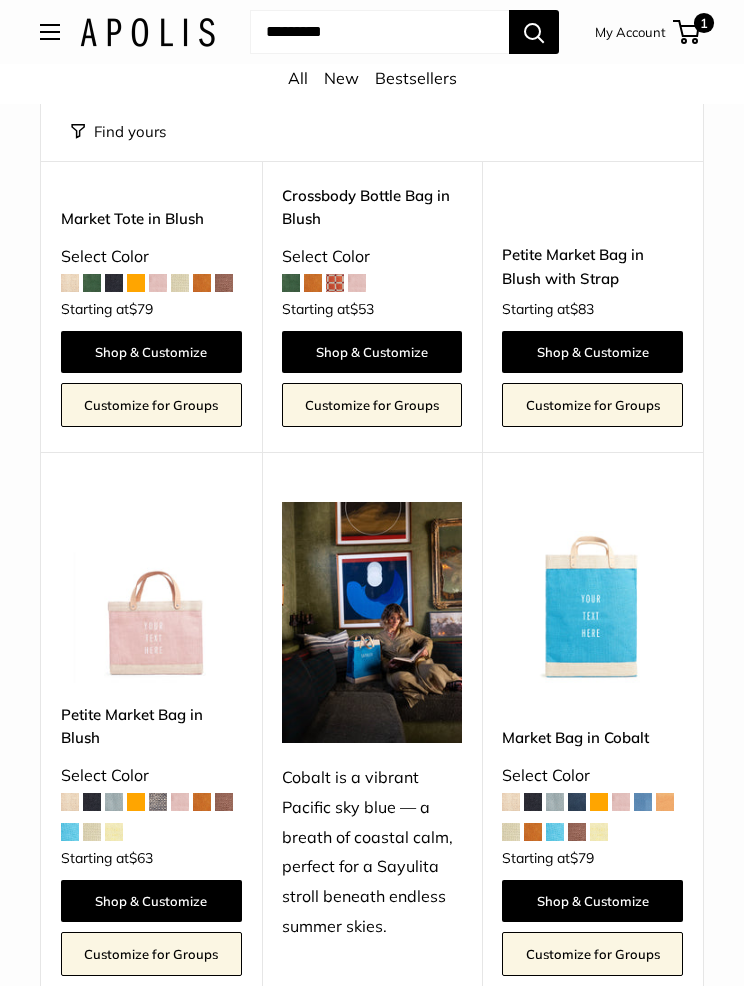 click at bounding box center (151, 593) 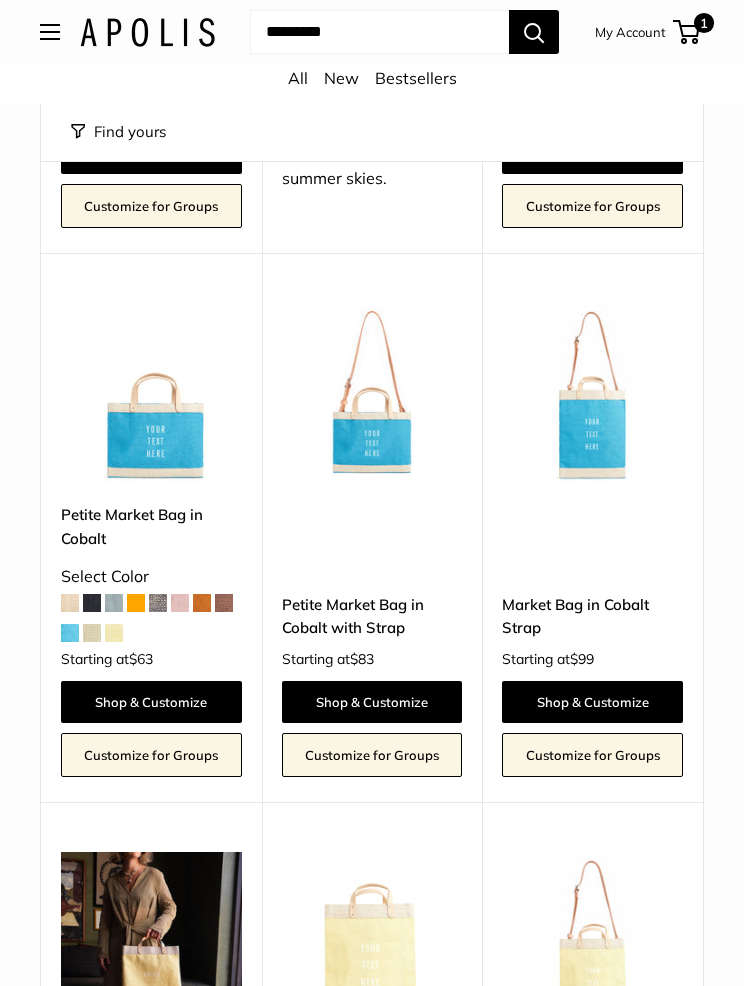 scroll, scrollTop: 0, scrollLeft: 0, axis: both 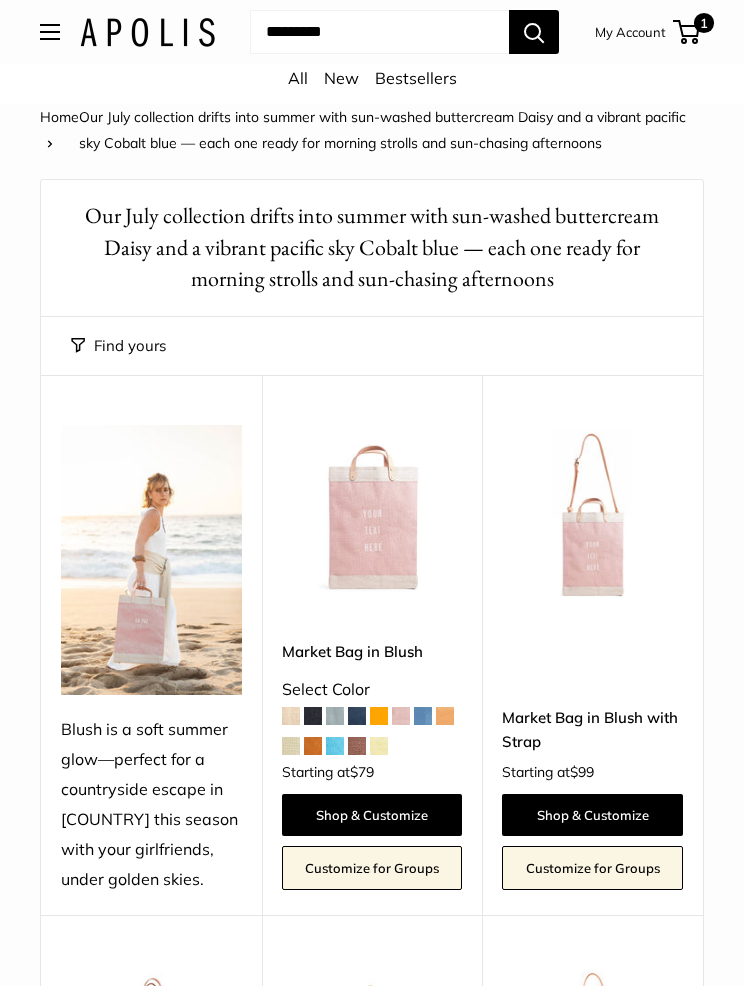 click on "1" at bounding box center (704, 23) 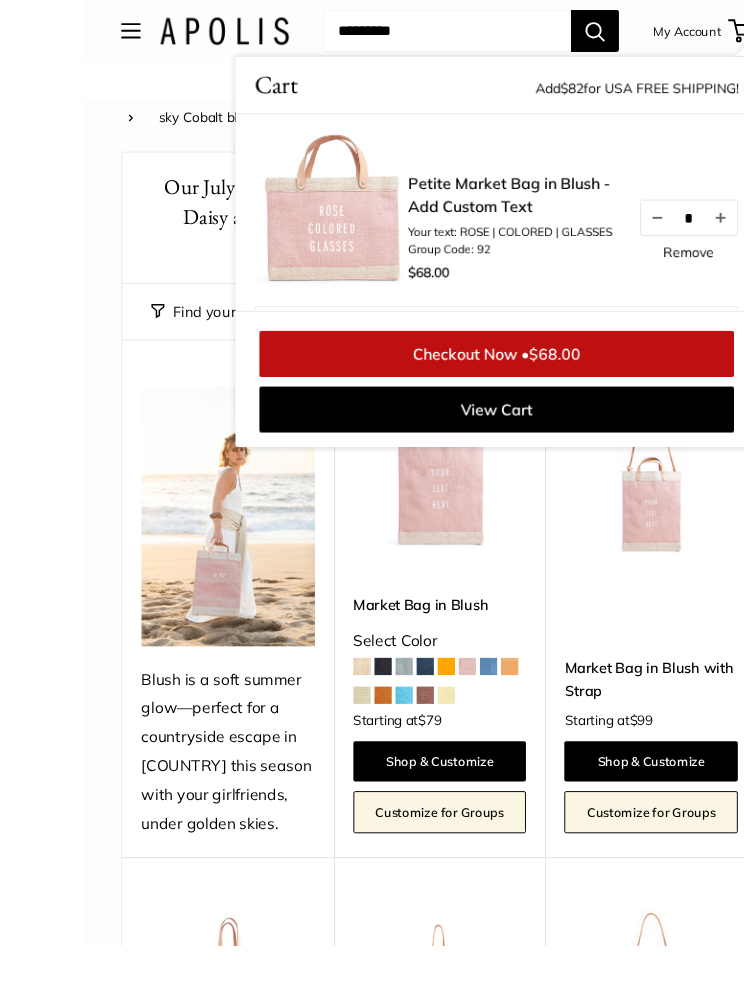 scroll, scrollTop: 33, scrollLeft: 0, axis: vertical 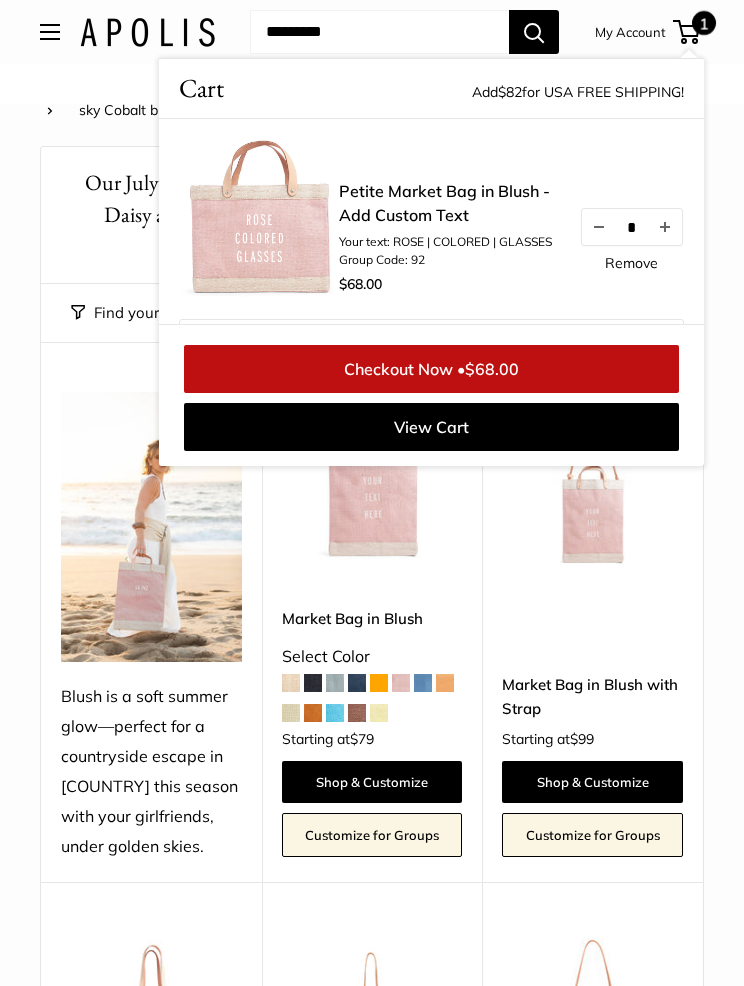 click on "Upgrade: Next Day Fulfillment
Customizable Text
Detachable Strap   Sturdy & Spill Resistant New
Petite Market Bag in Blush with Strap
Starting at  $83
Shop & Customize
Customize for Groups" at bounding box center [592, 1141] 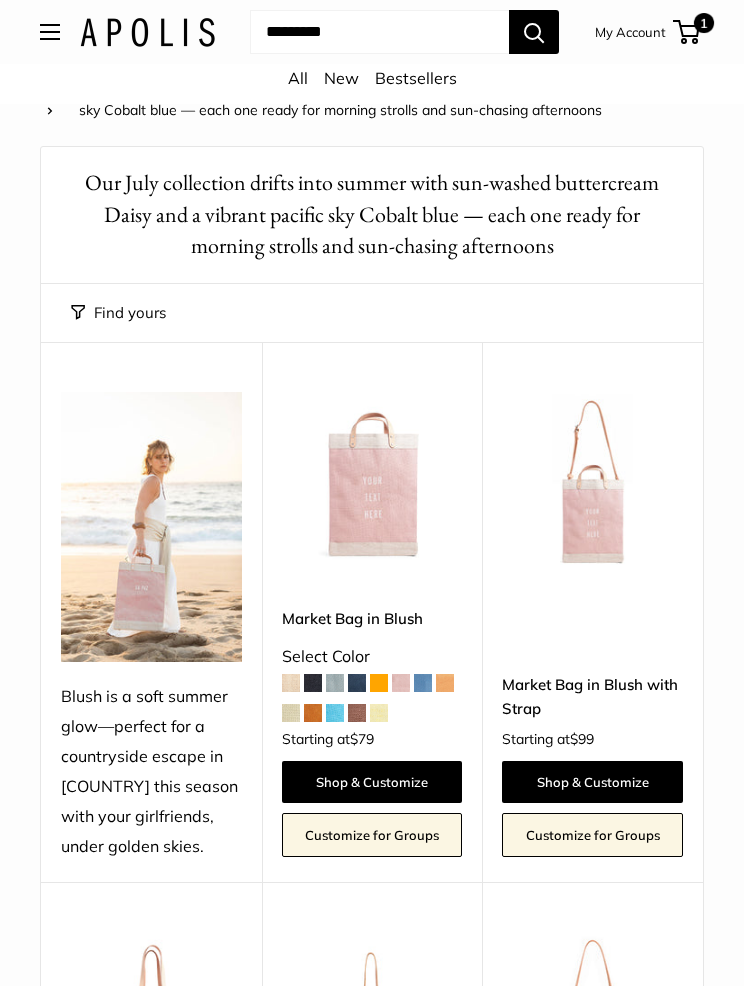 click on "1" at bounding box center [704, 23] 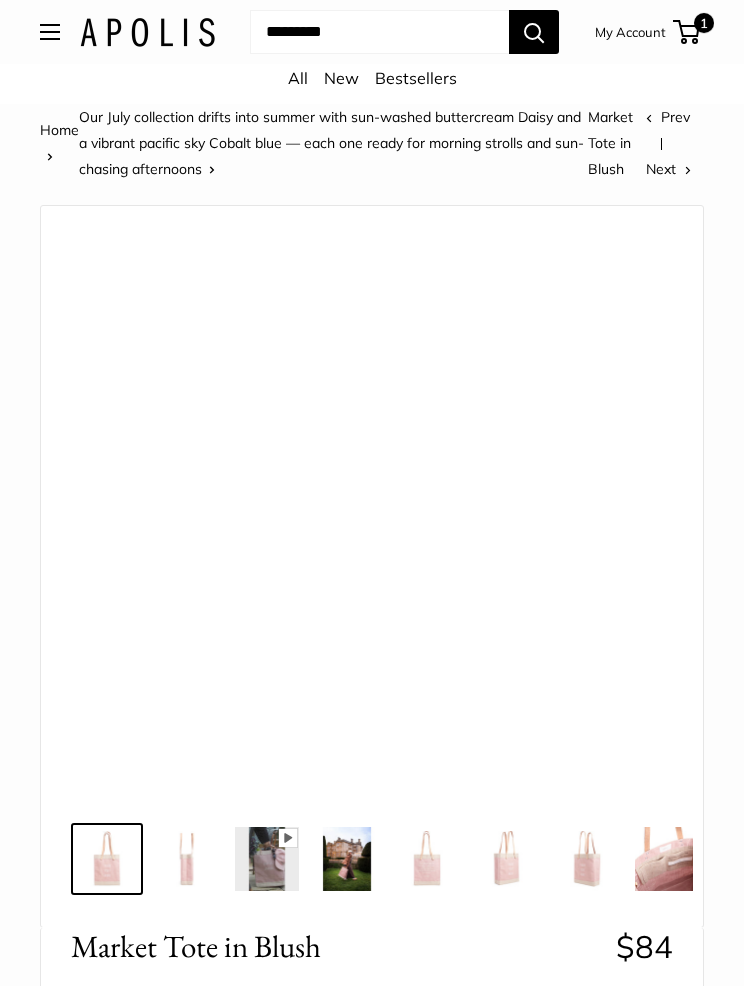 scroll, scrollTop: 0, scrollLeft: 0, axis: both 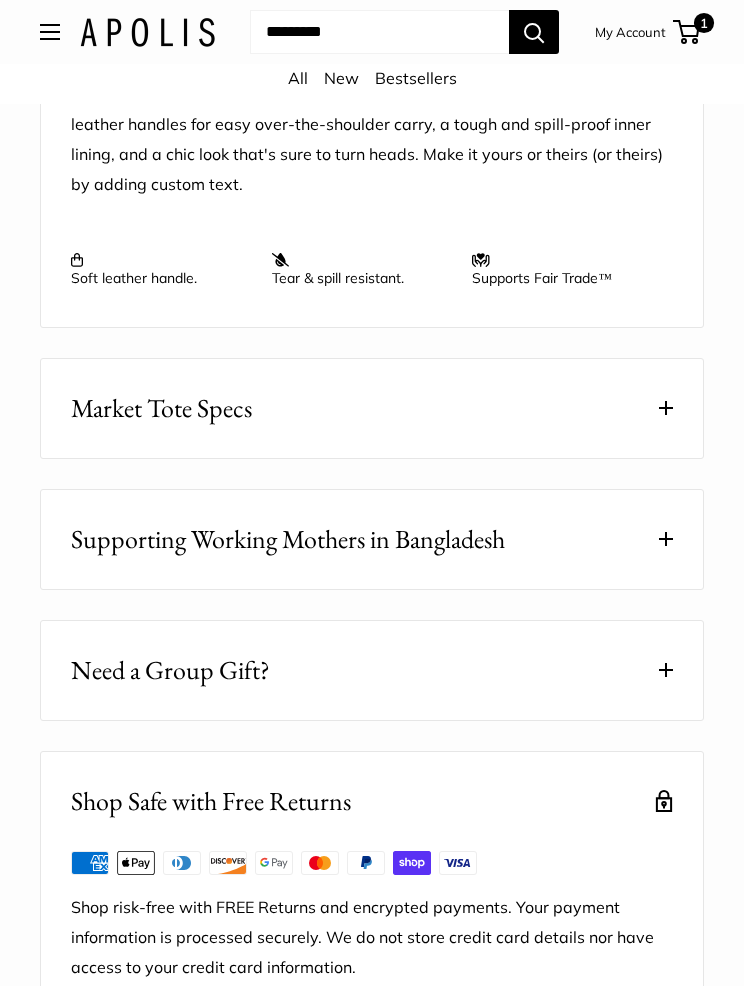 click on "Market Tote Specs" at bounding box center (372, 408) 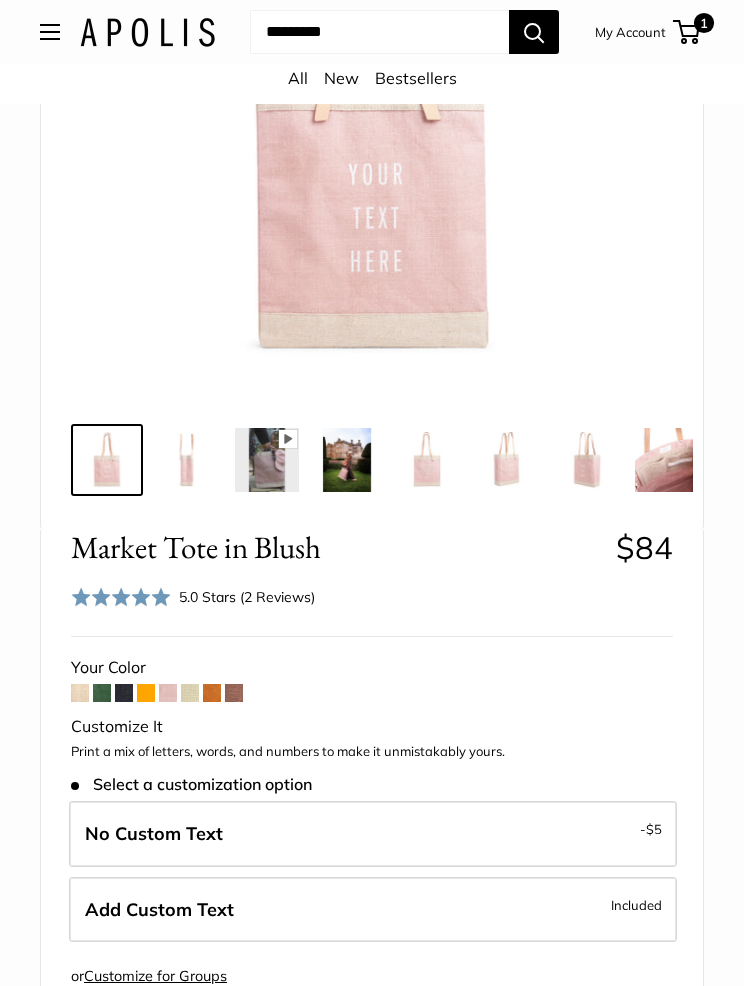 scroll, scrollTop: 361, scrollLeft: 0, axis: vertical 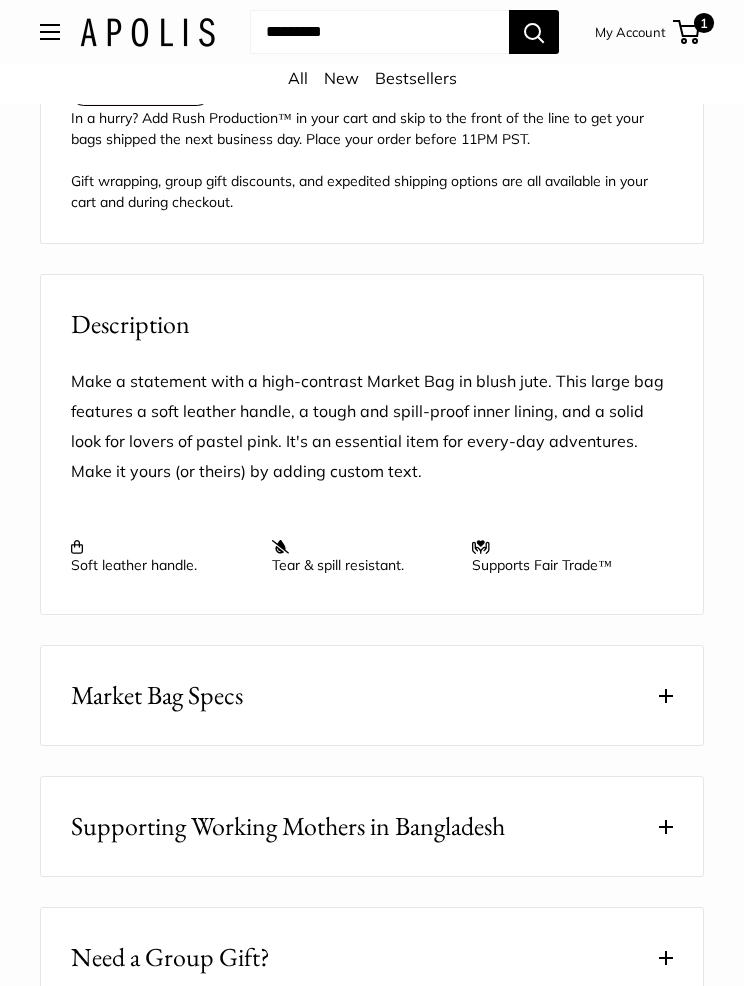click on "Market Bag Specs" at bounding box center (372, 696) 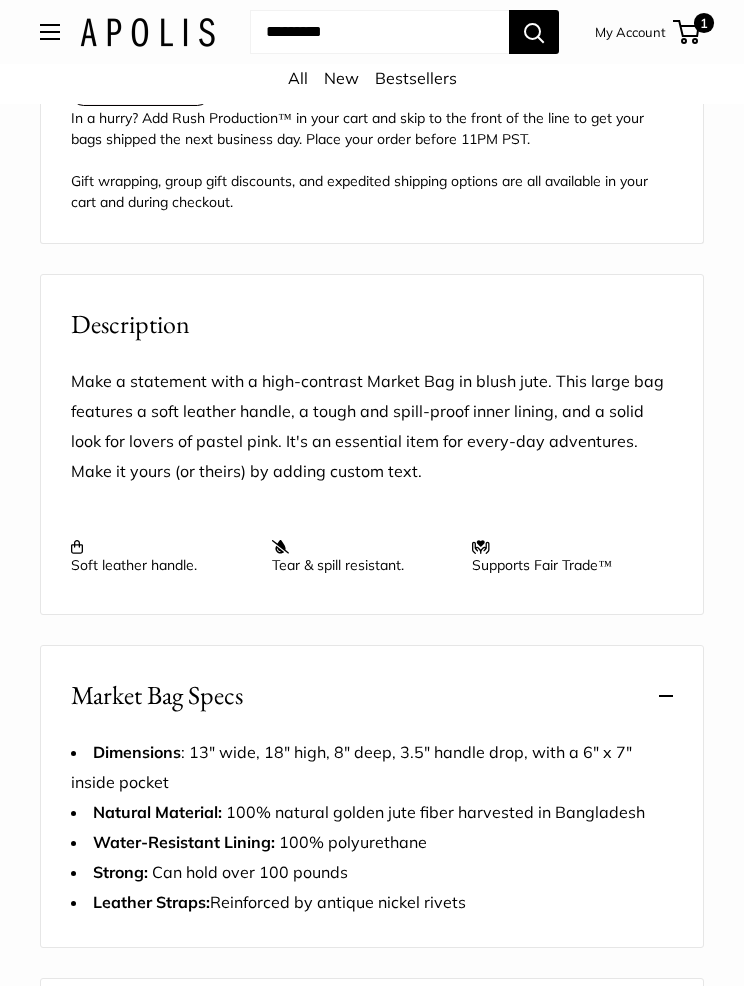 scroll, scrollTop: 1634, scrollLeft: 0, axis: vertical 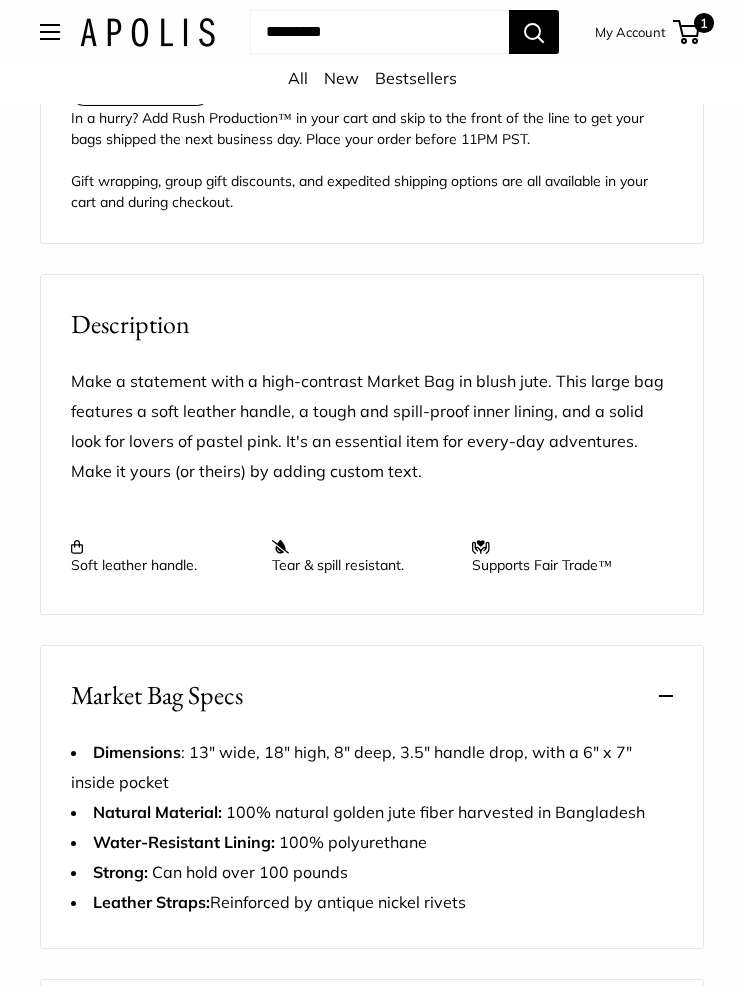 click on "Supporting Working Mothers in Bangladesh" at bounding box center [372, 1029] 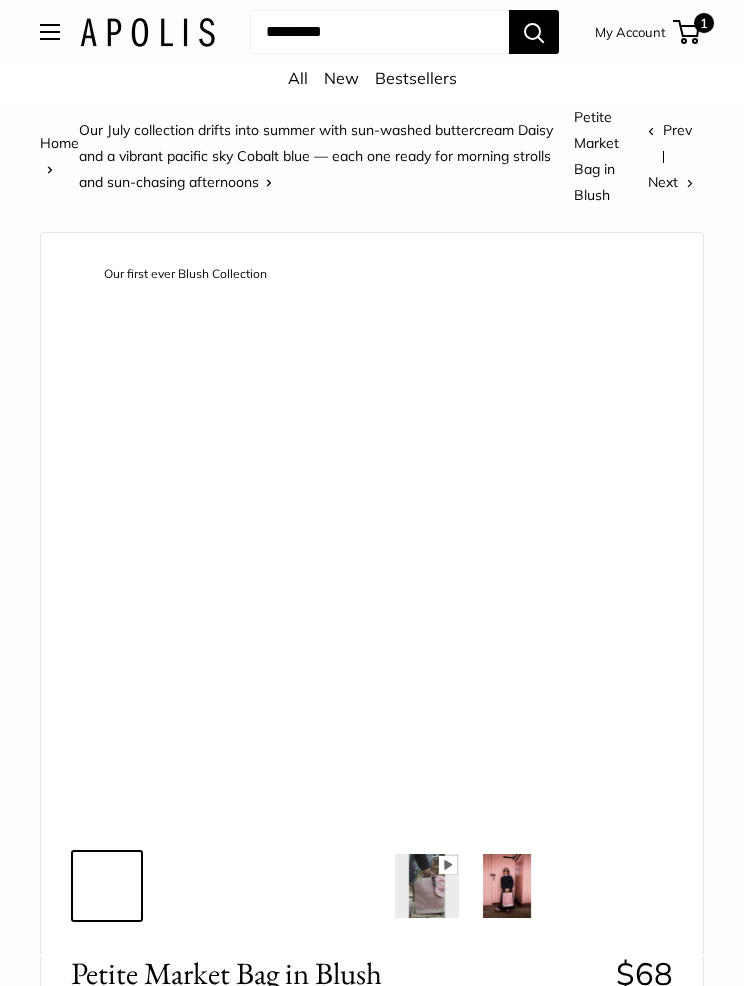 scroll, scrollTop: 0, scrollLeft: 0, axis: both 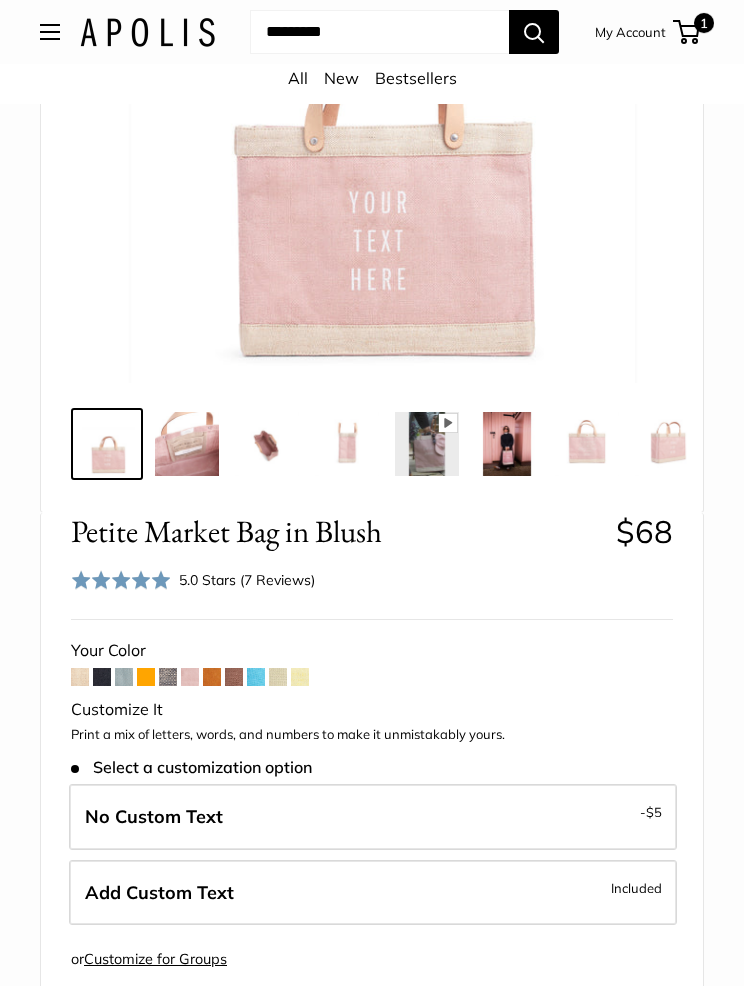 click on "Add Custom Text
Included" at bounding box center [373, 893] 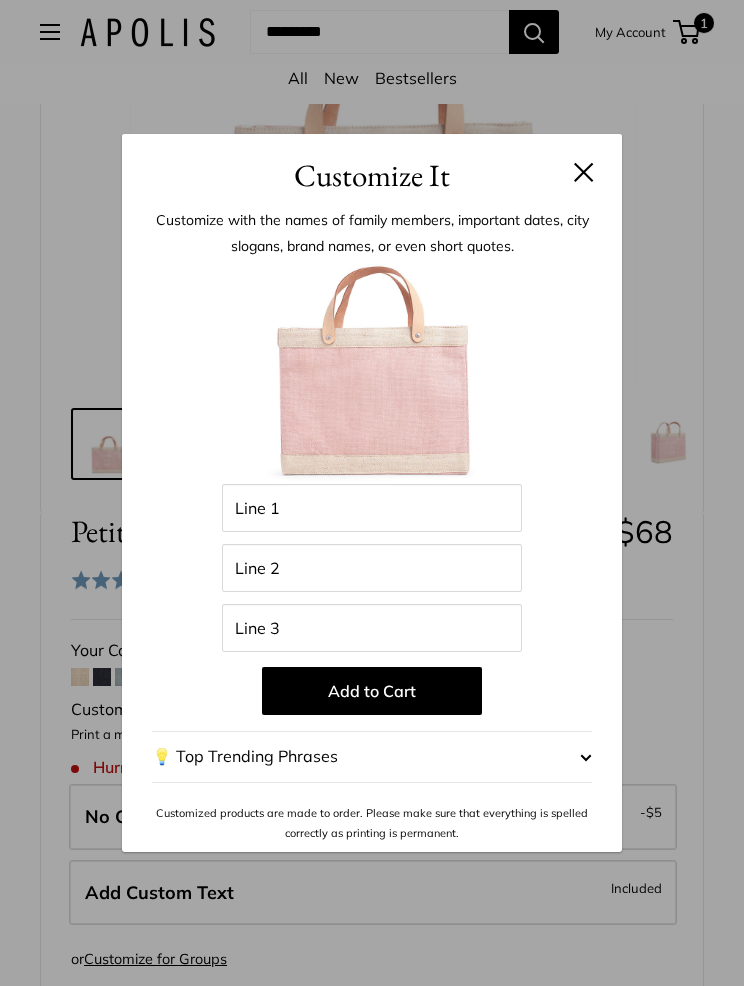 scroll, scrollTop: 534, scrollLeft: 0, axis: vertical 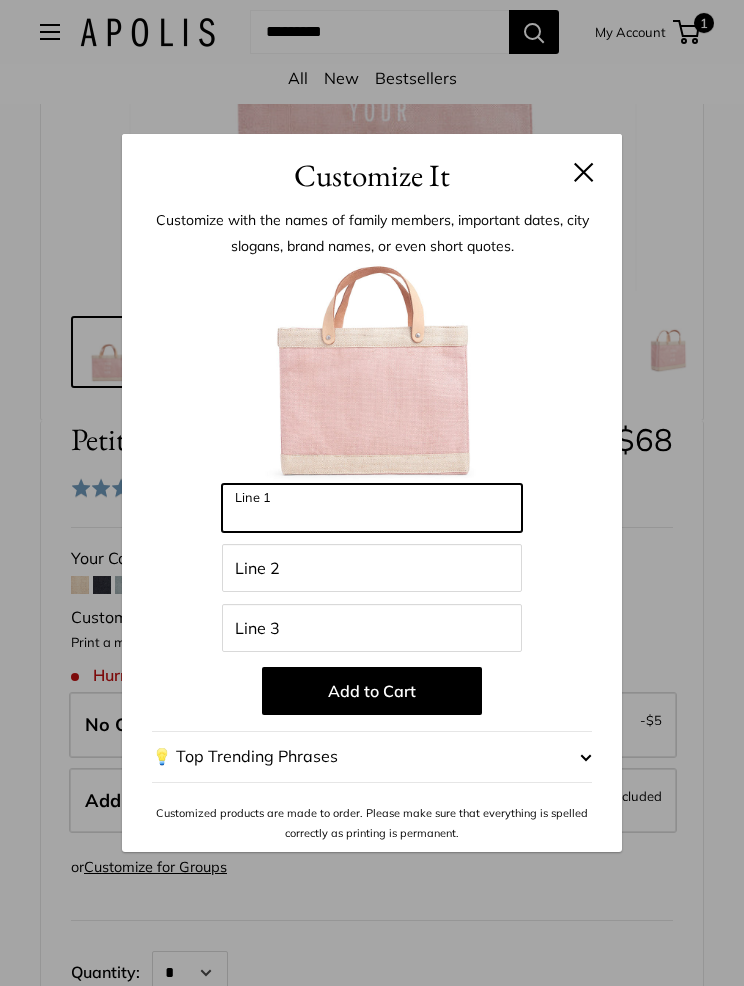 click on "Line 1" at bounding box center (372, 508) 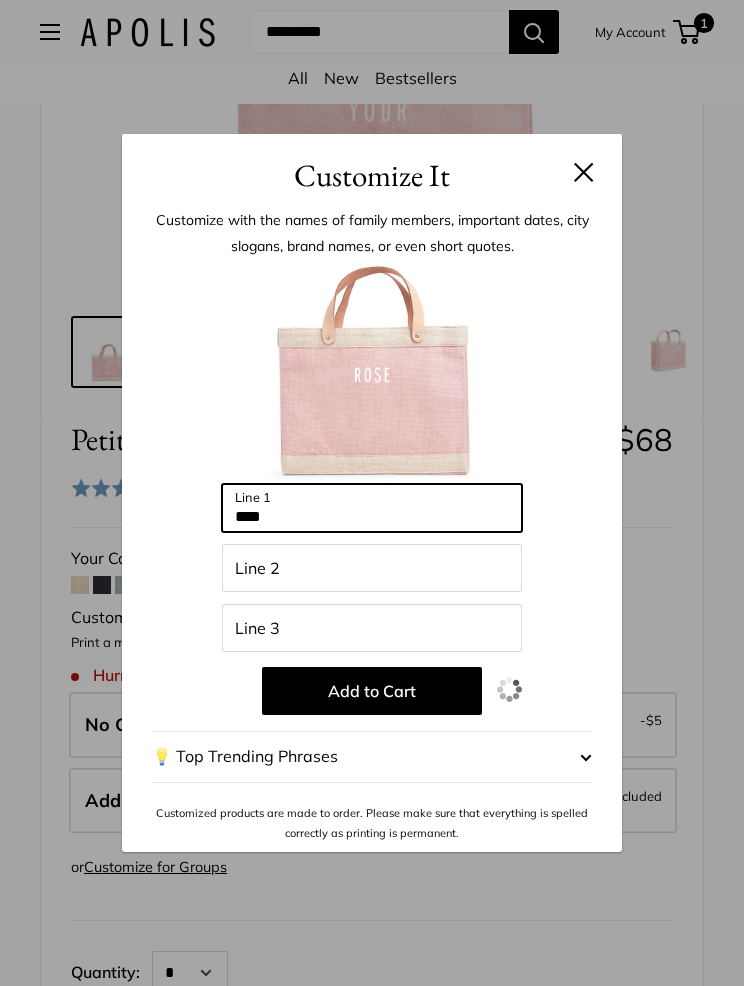 type on "****" 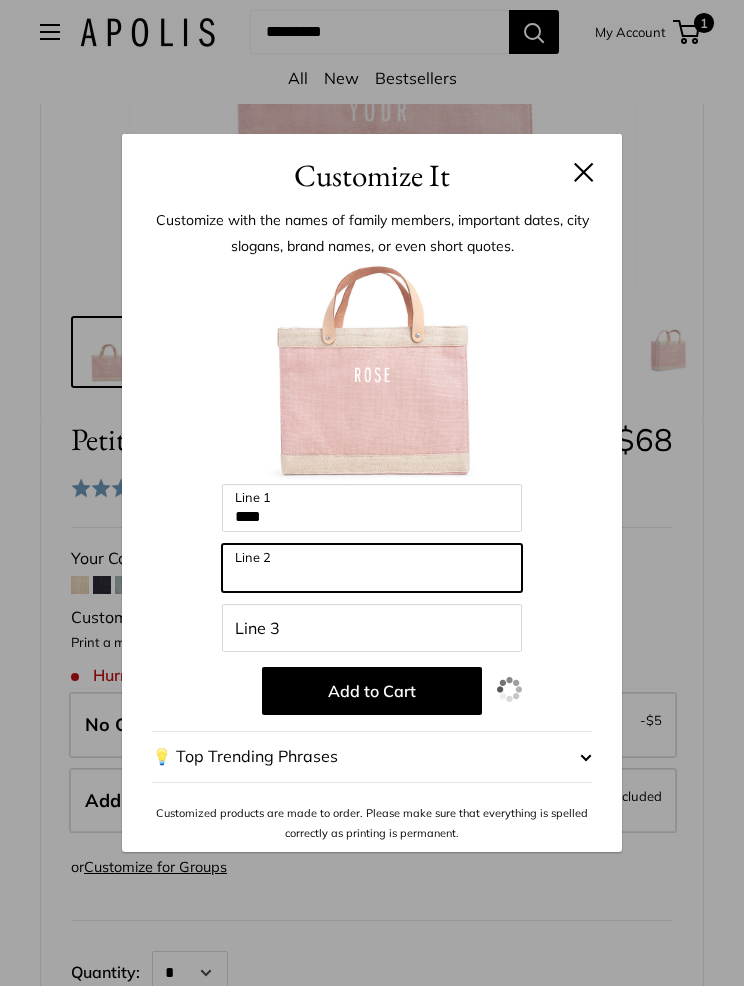 click on "Line 2" at bounding box center (372, 568) 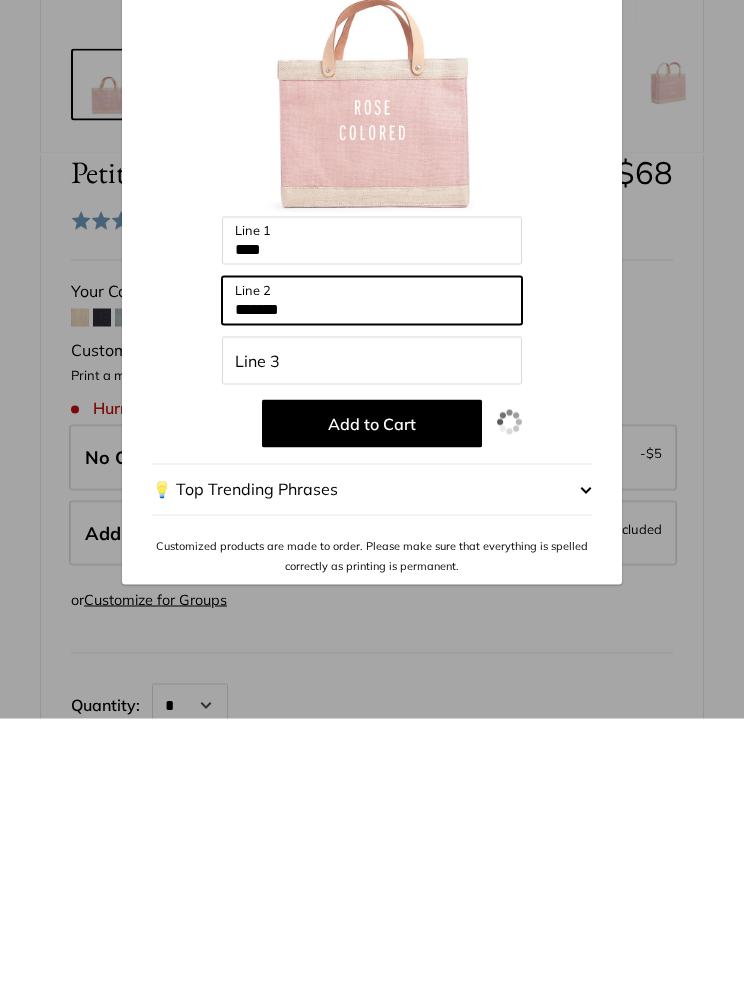 type on "*******" 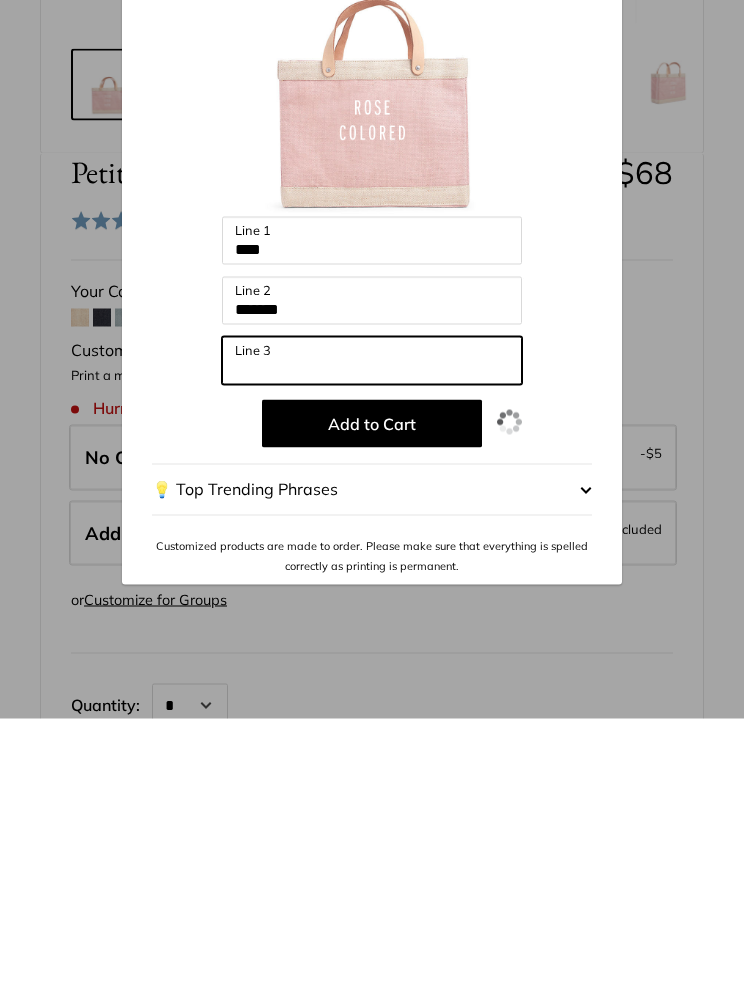 click on "Line 3" at bounding box center (372, 628) 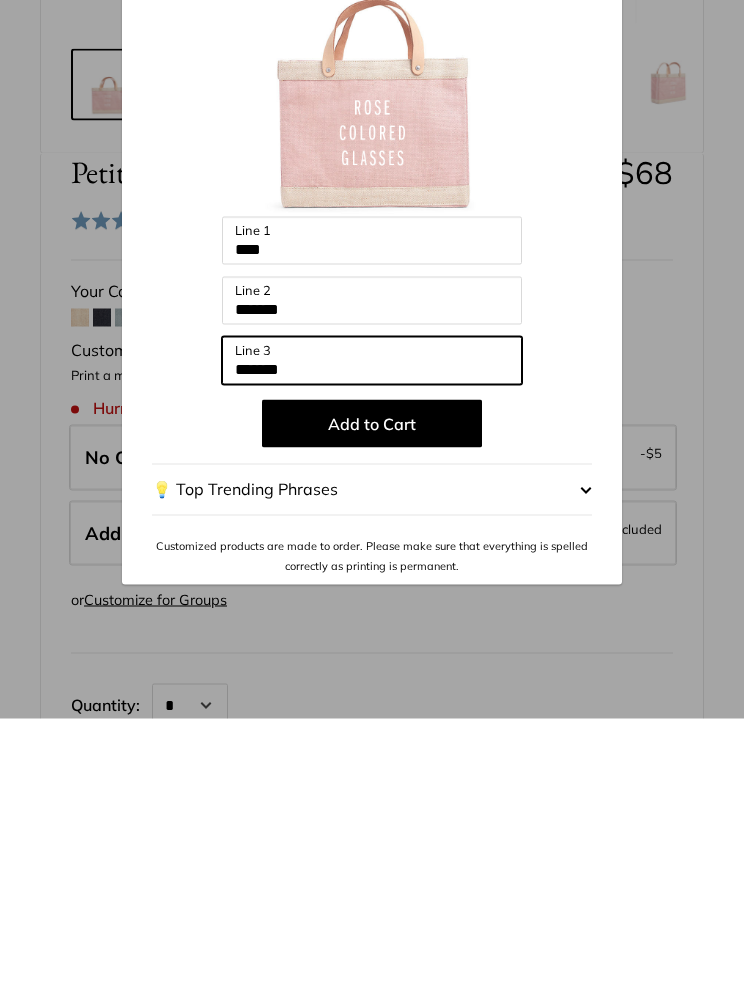 type on "*******" 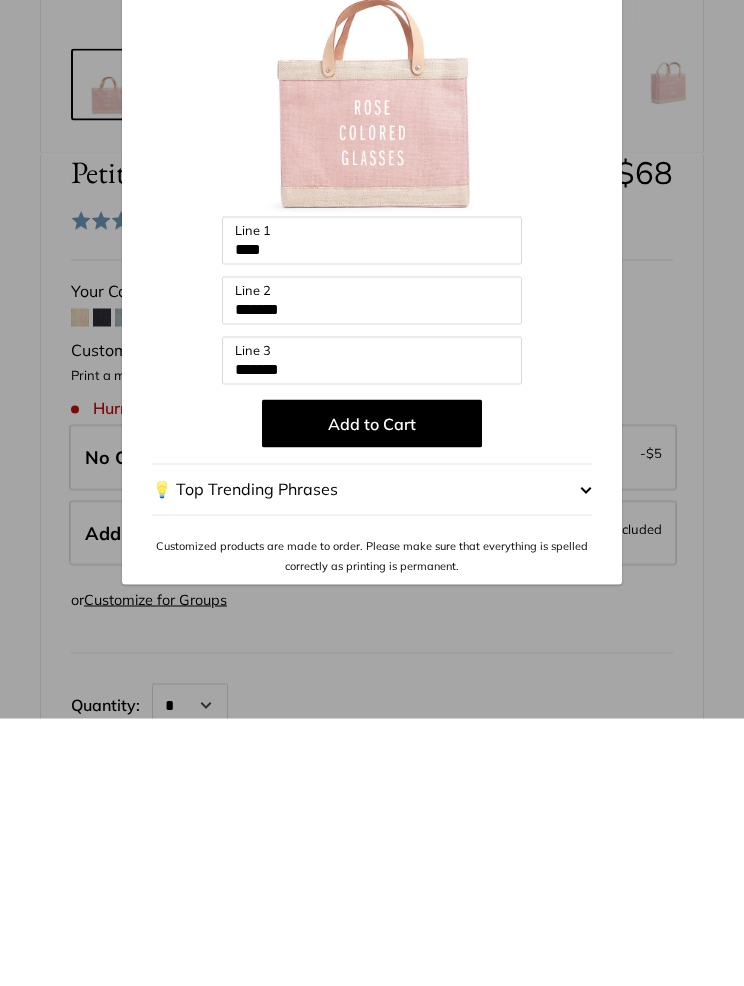 click on "Add to Cart" at bounding box center [372, 691] 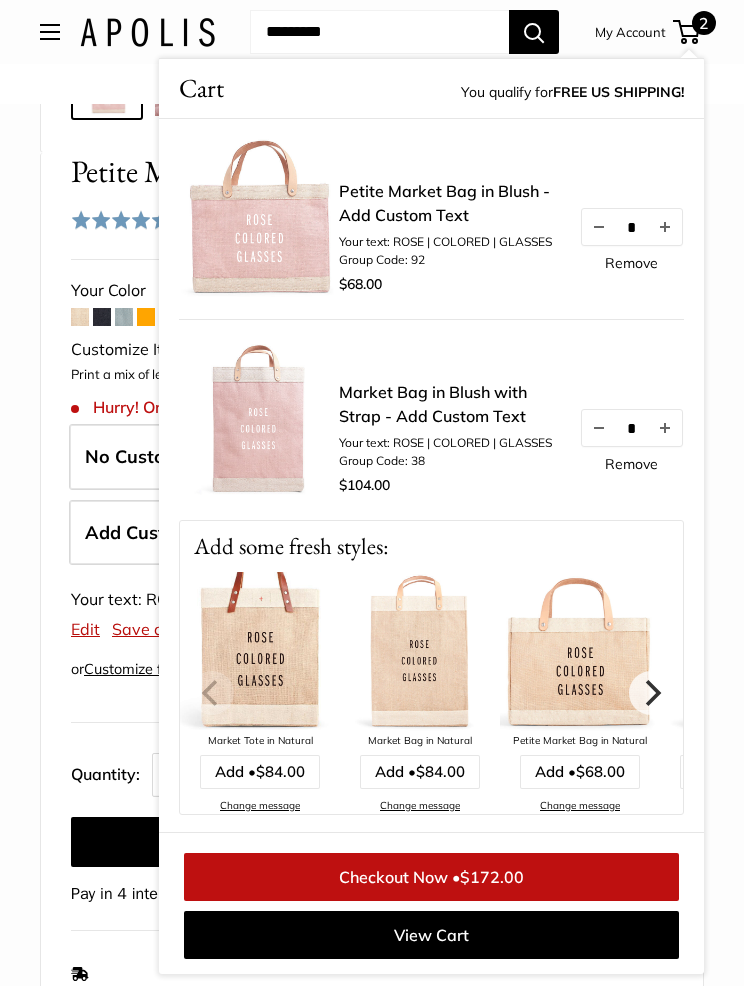 click on "Remove" at bounding box center [631, 464] 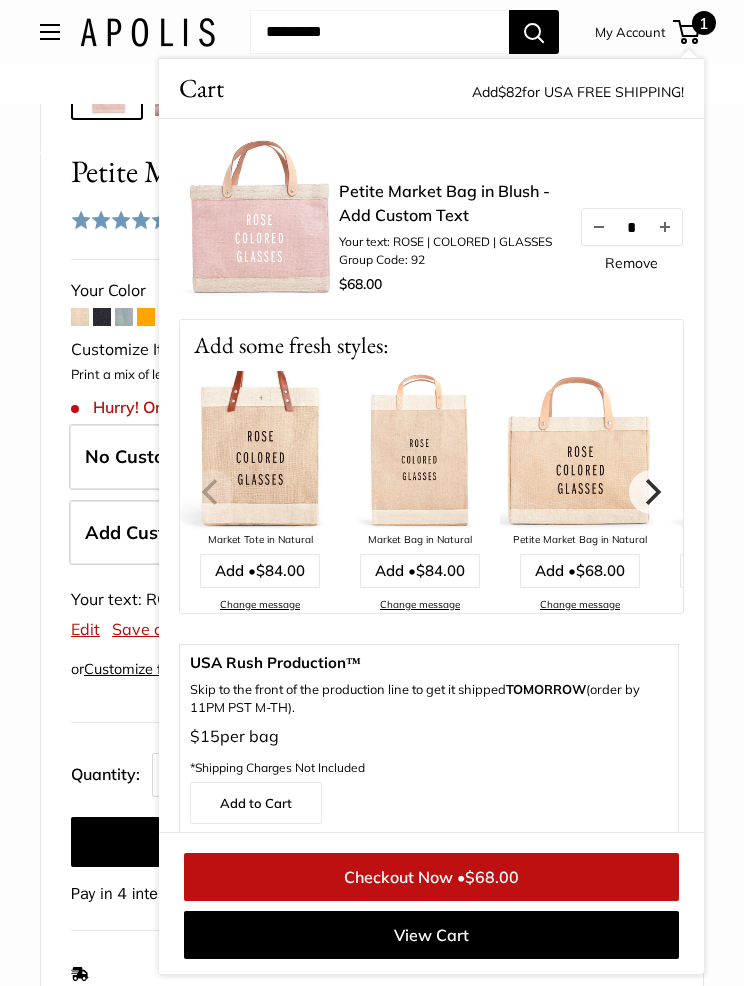 click on "Quantity:" at bounding box center (111, 772) 